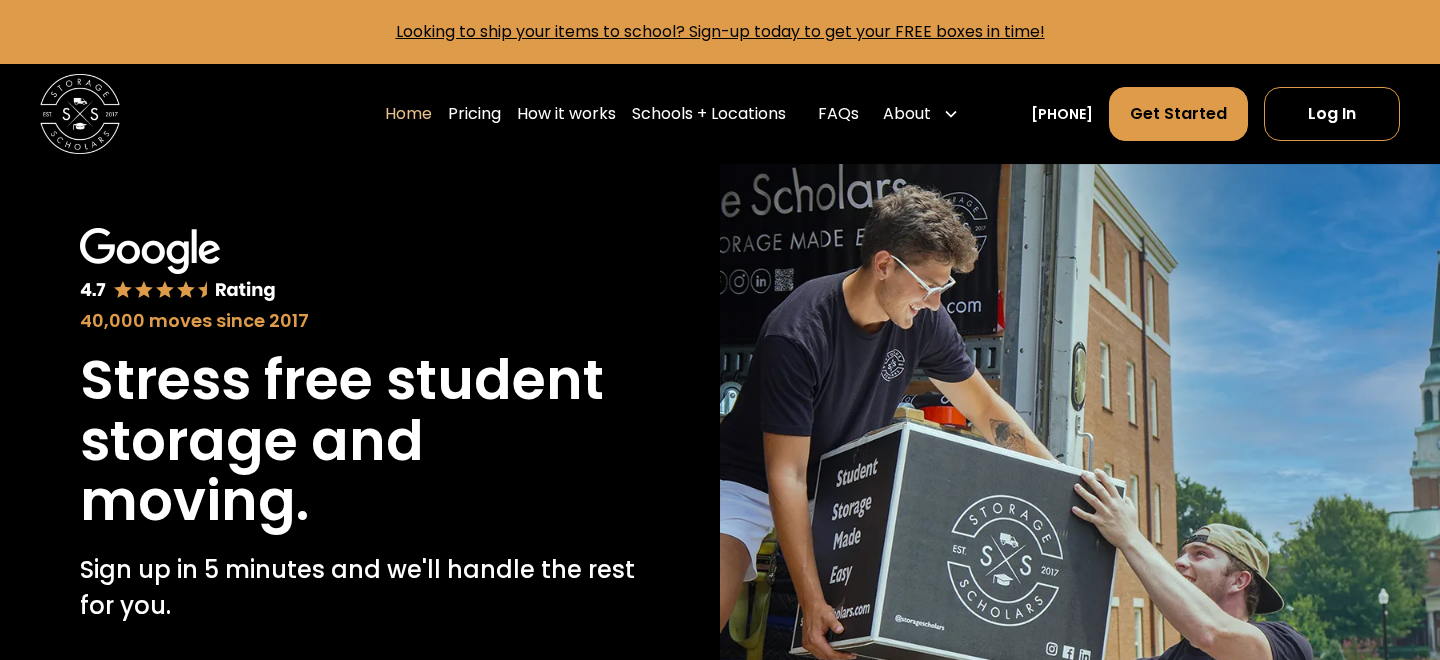 scroll, scrollTop: 0, scrollLeft: 0, axis: both 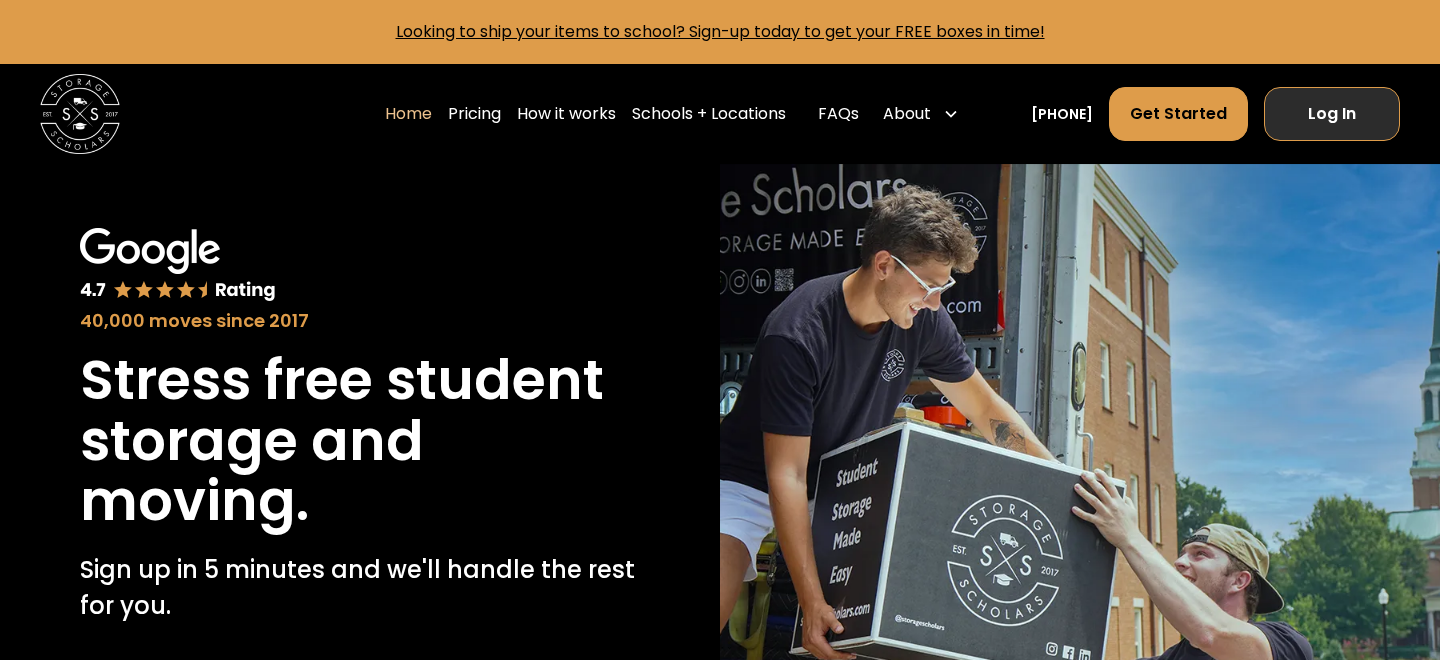 click on "Log In" at bounding box center [1332, 114] 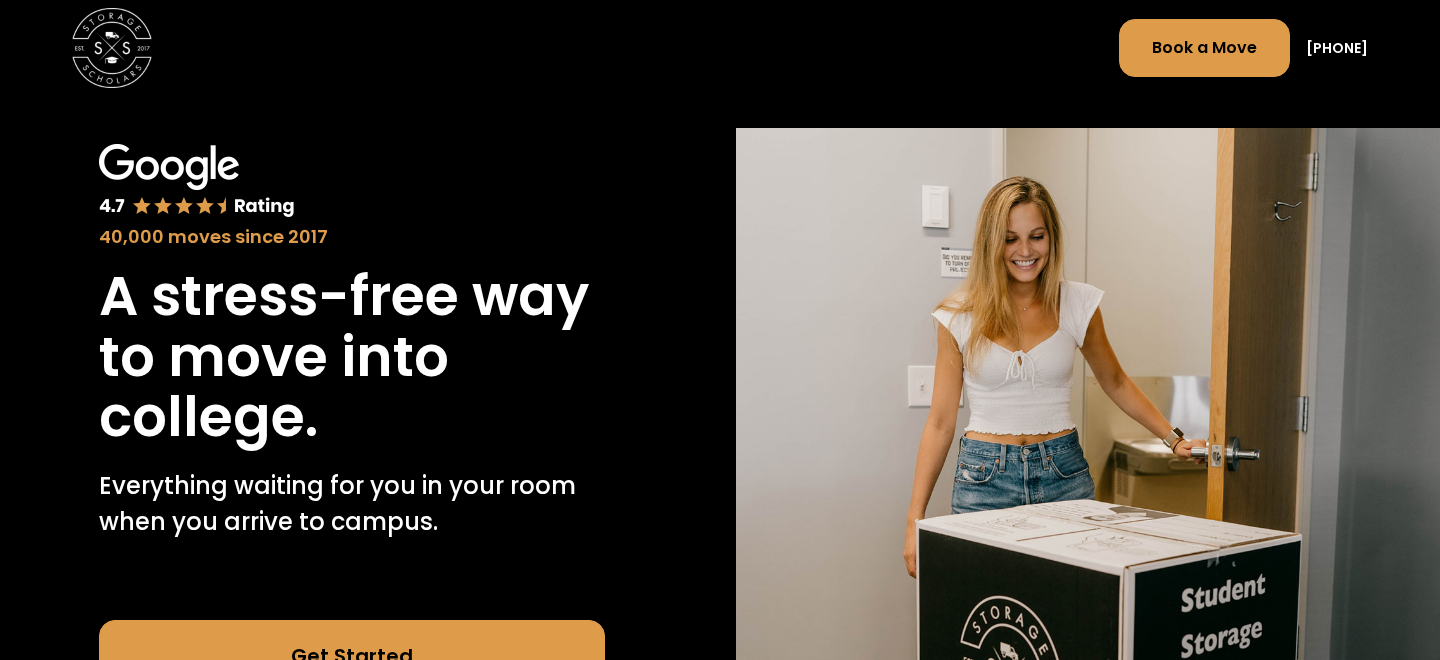 scroll, scrollTop: 0, scrollLeft: 0, axis: both 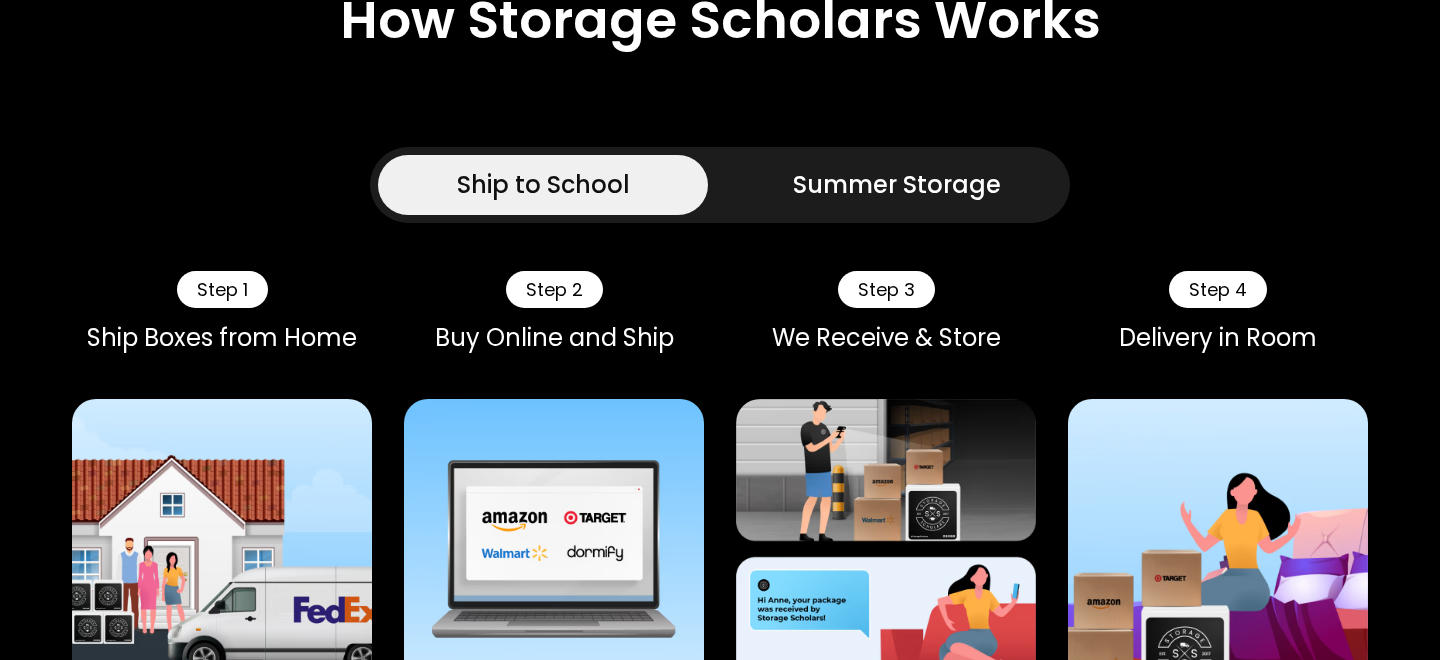 click on "Summer Storage" at bounding box center [897, 185] 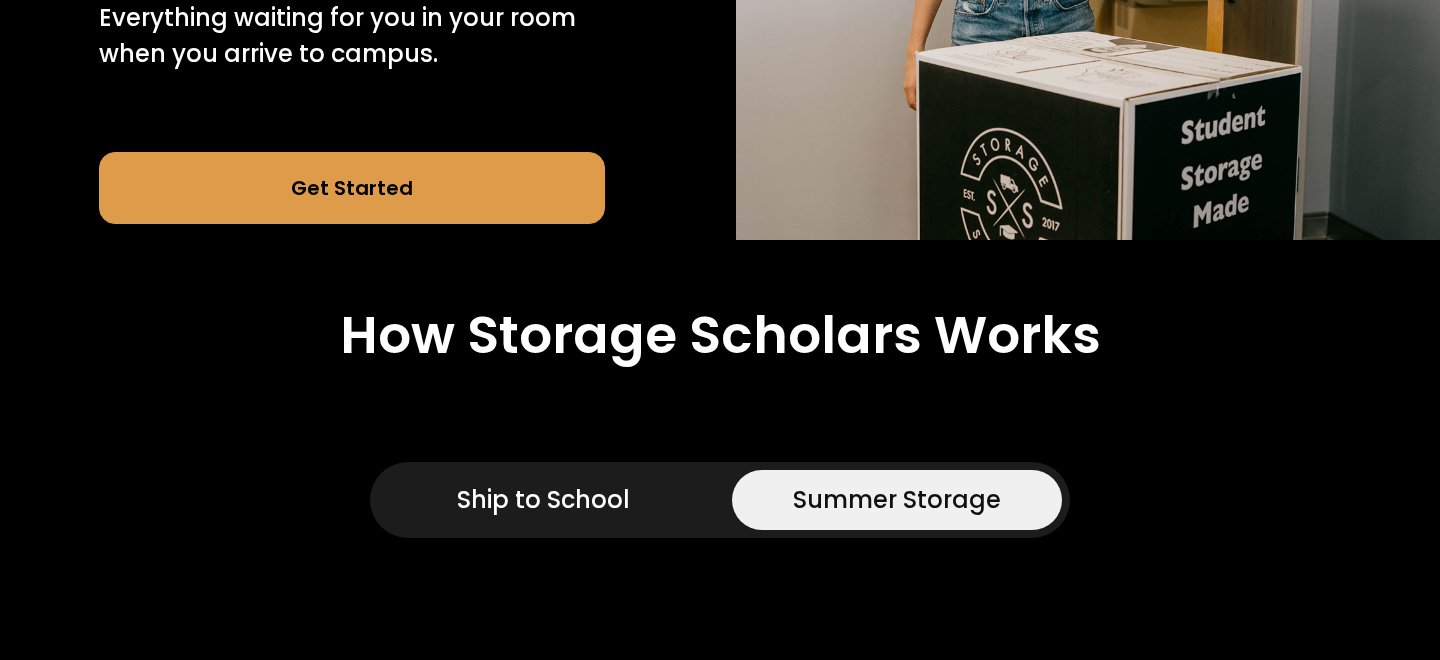 scroll, scrollTop: 0, scrollLeft: 0, axis: both 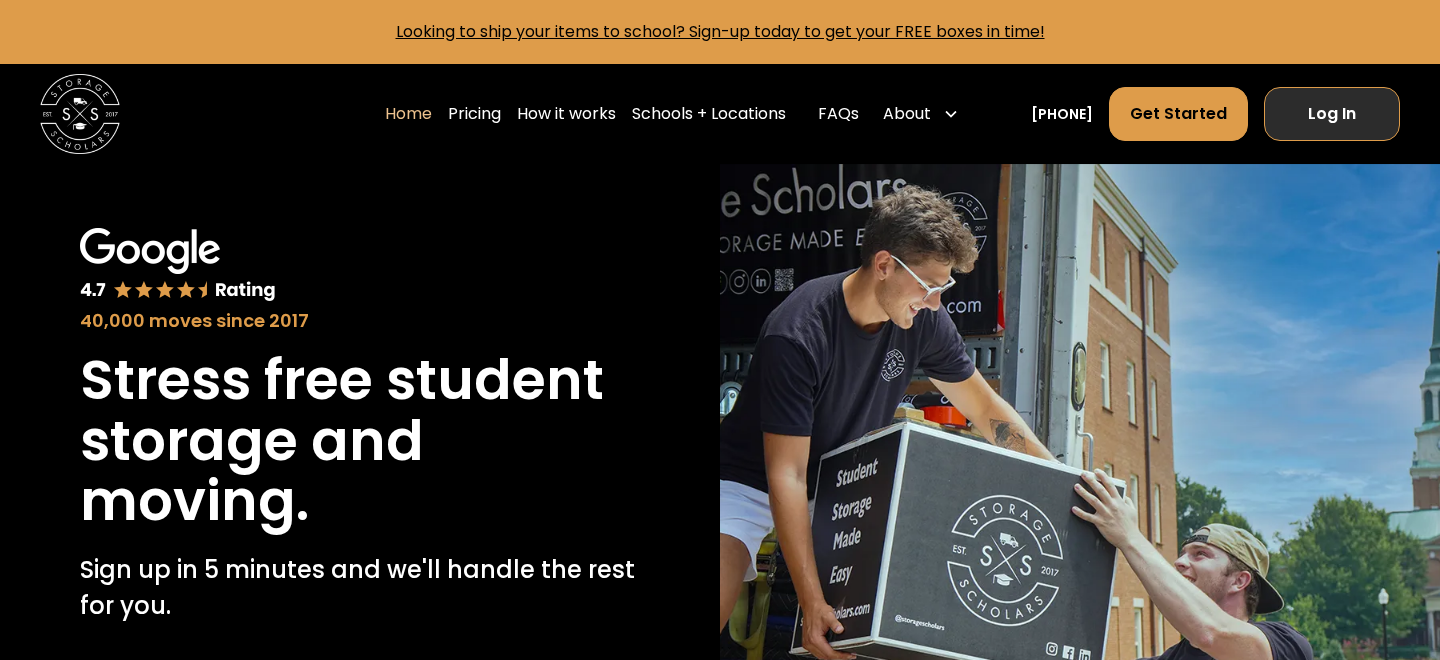 click on "Log In" at bounding box center (1332, 114) 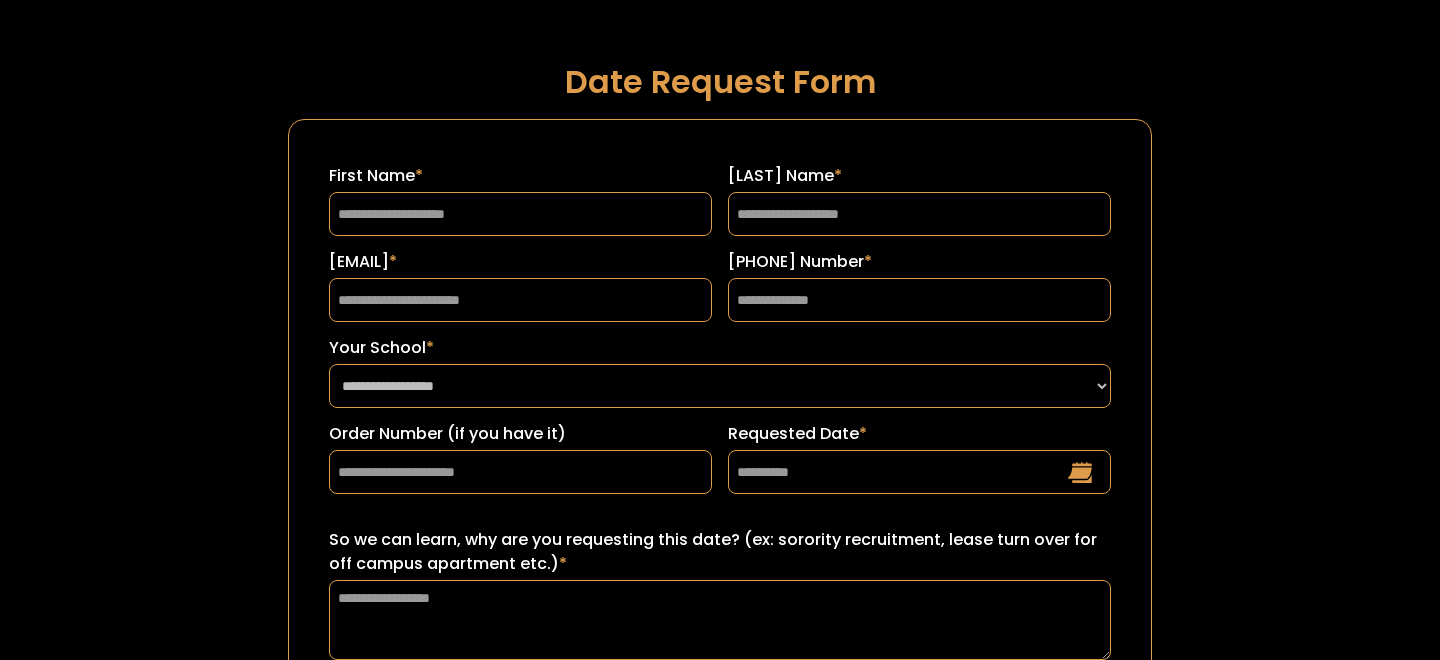 scroll, scrollTop: 0, scrollLeft: 0, axis: both 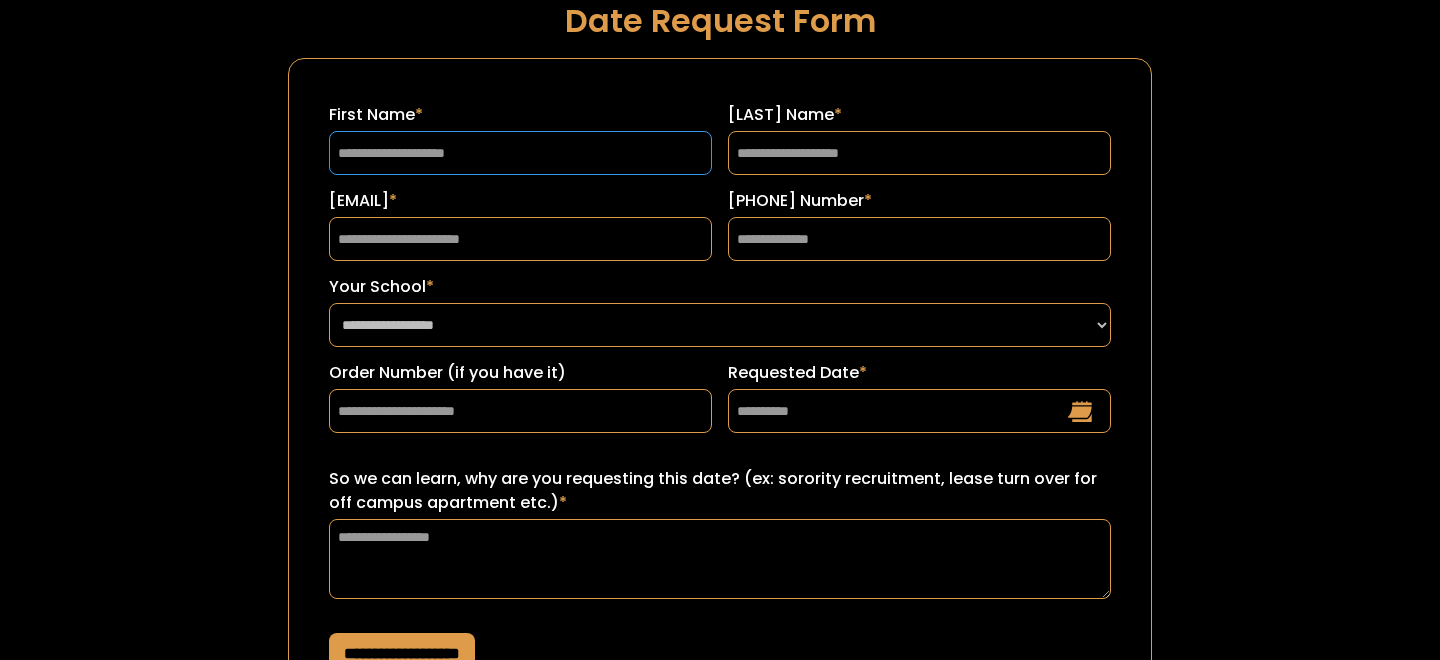 click on "[FIRST] Name  *" at bounding box center (520, 153) 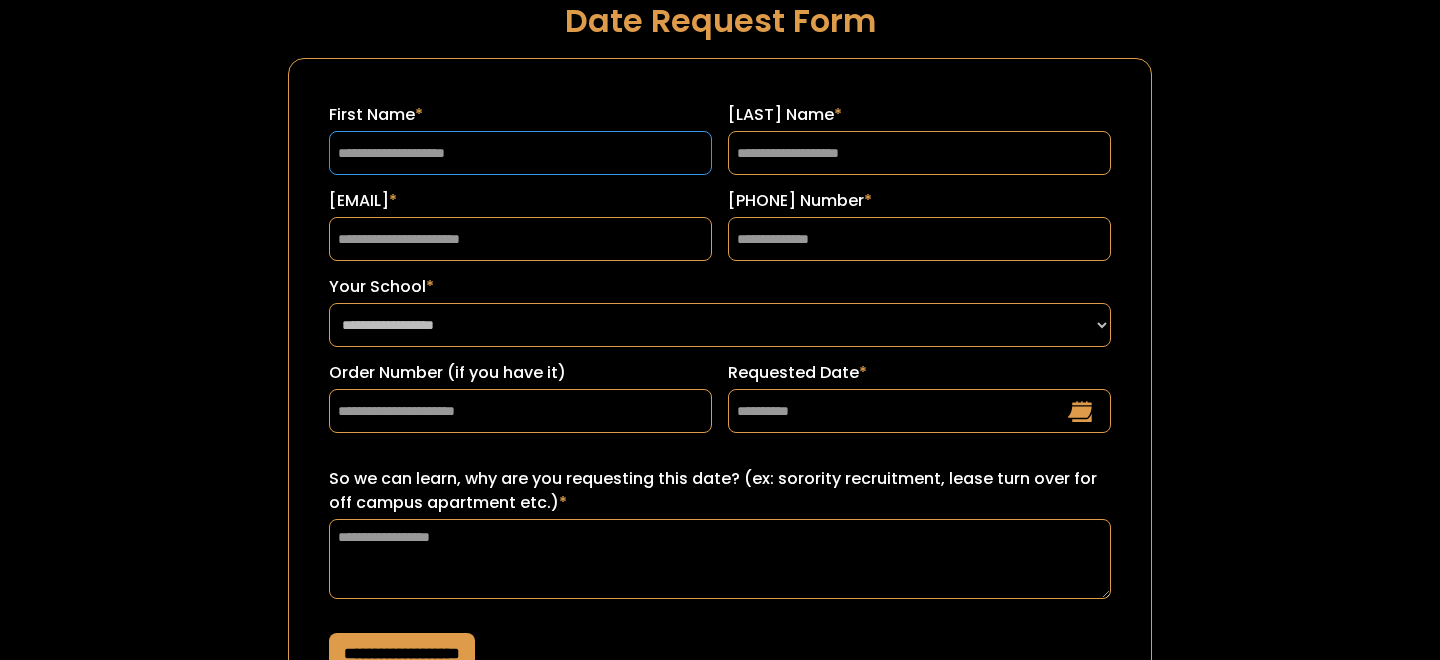 type on "*******" 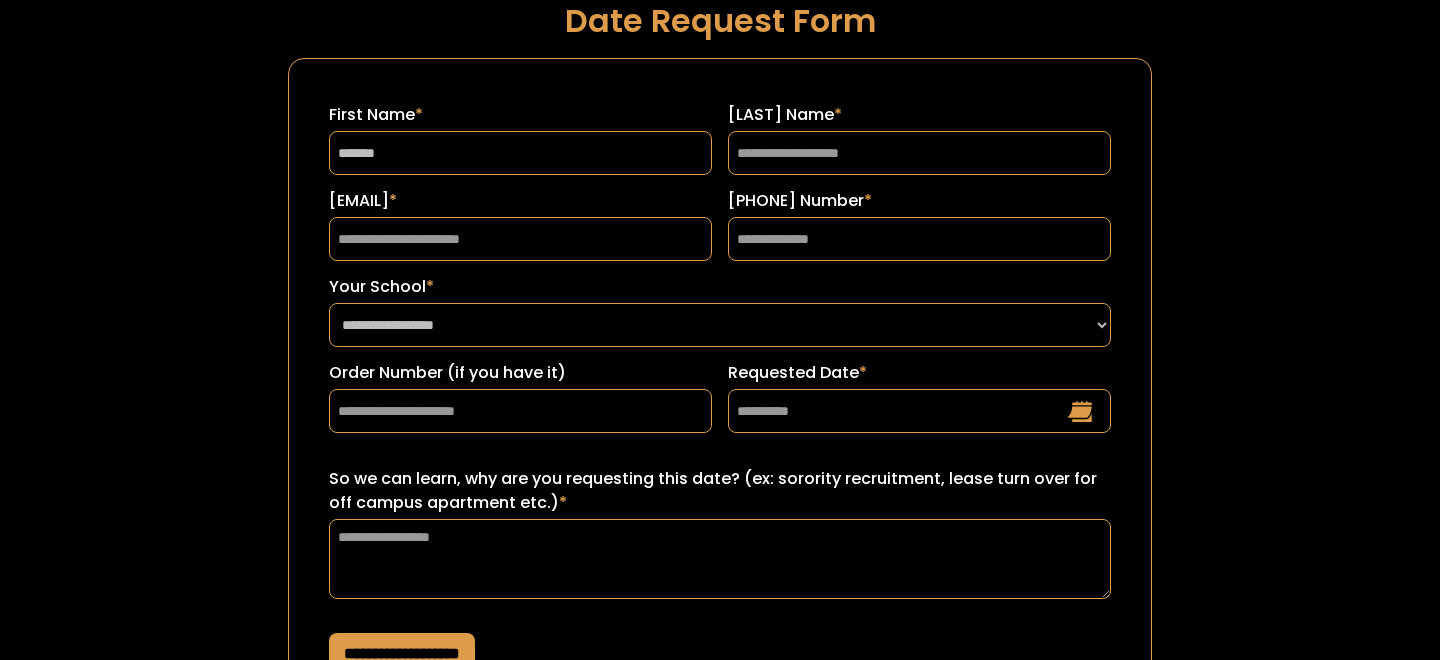 type on "*********" 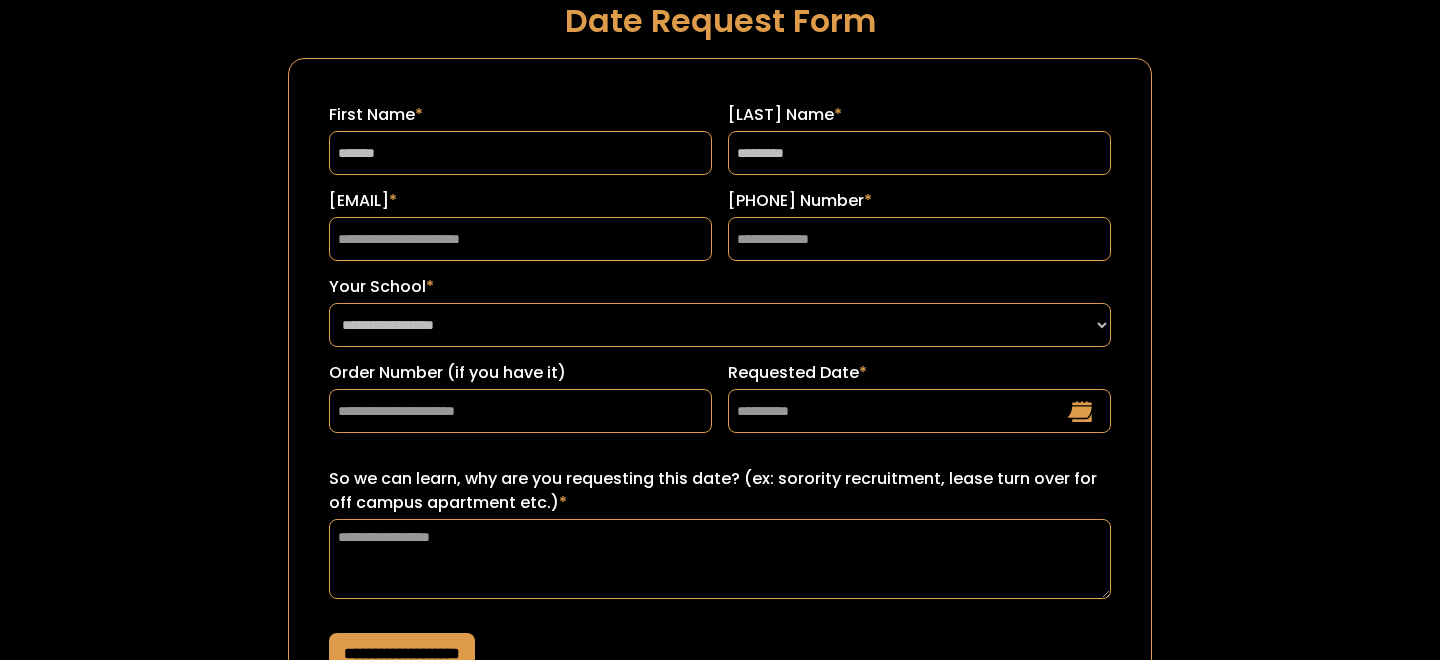 type on "**********" 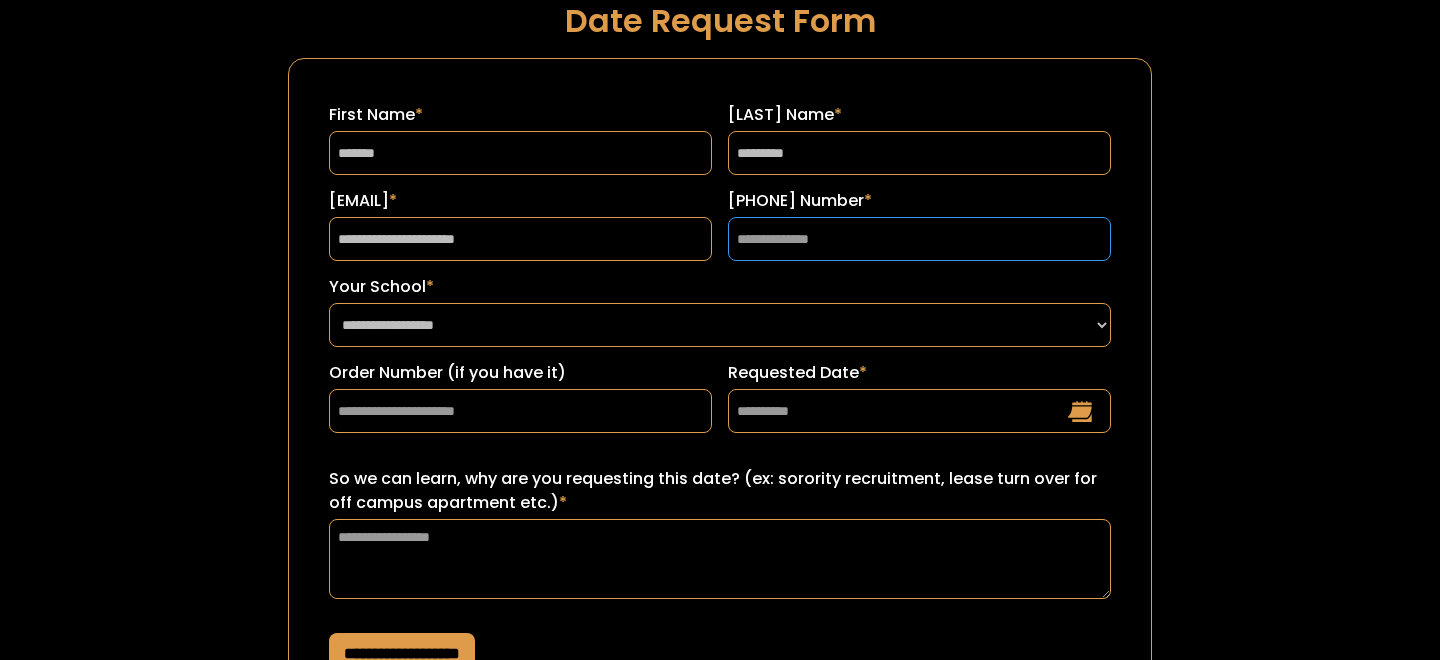 type on "**********" 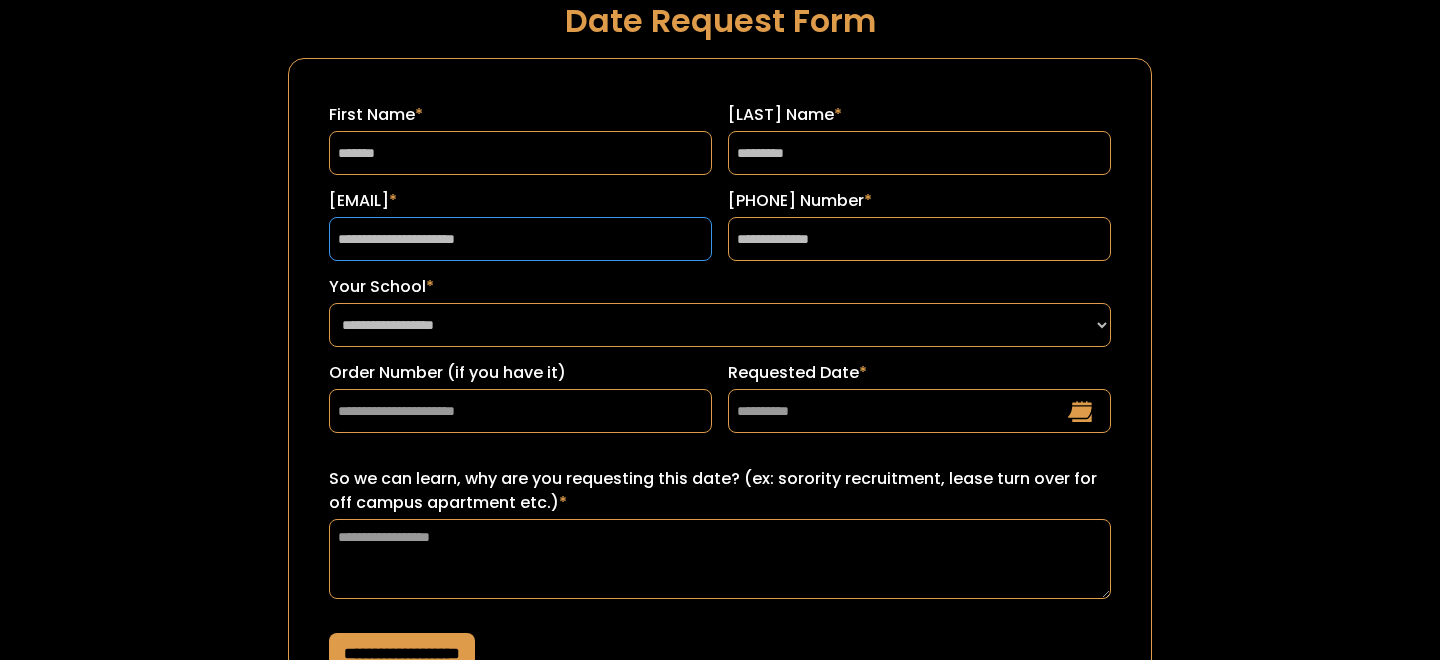 click on "**********" at bounding box center (520, 239) 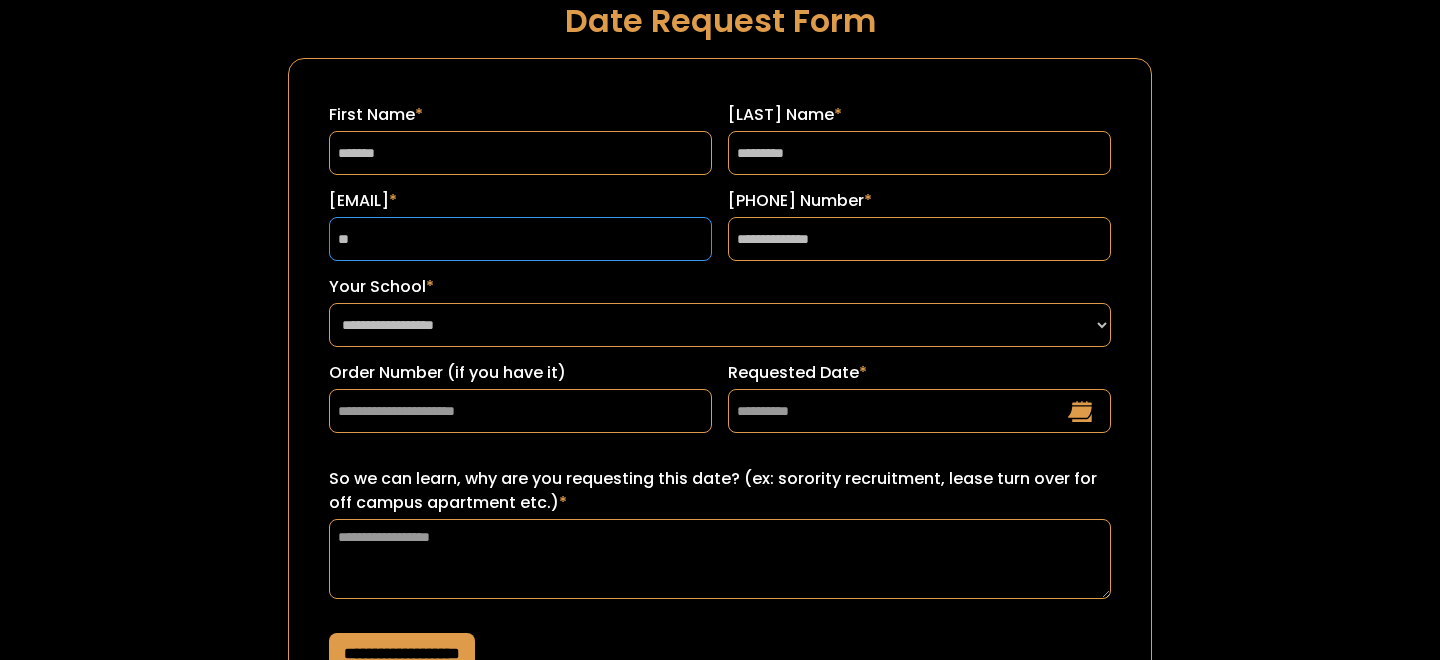 type on "**********" 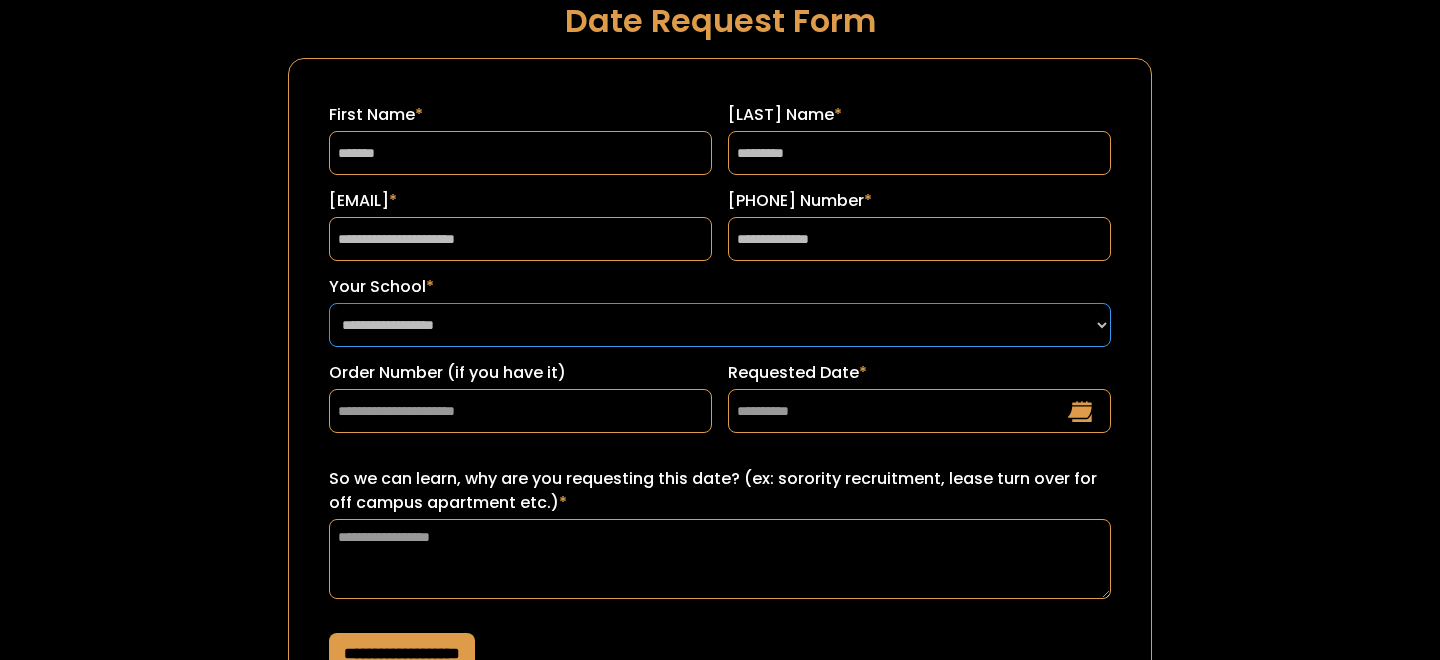 click on "**********" at bounding box center [720, 325] 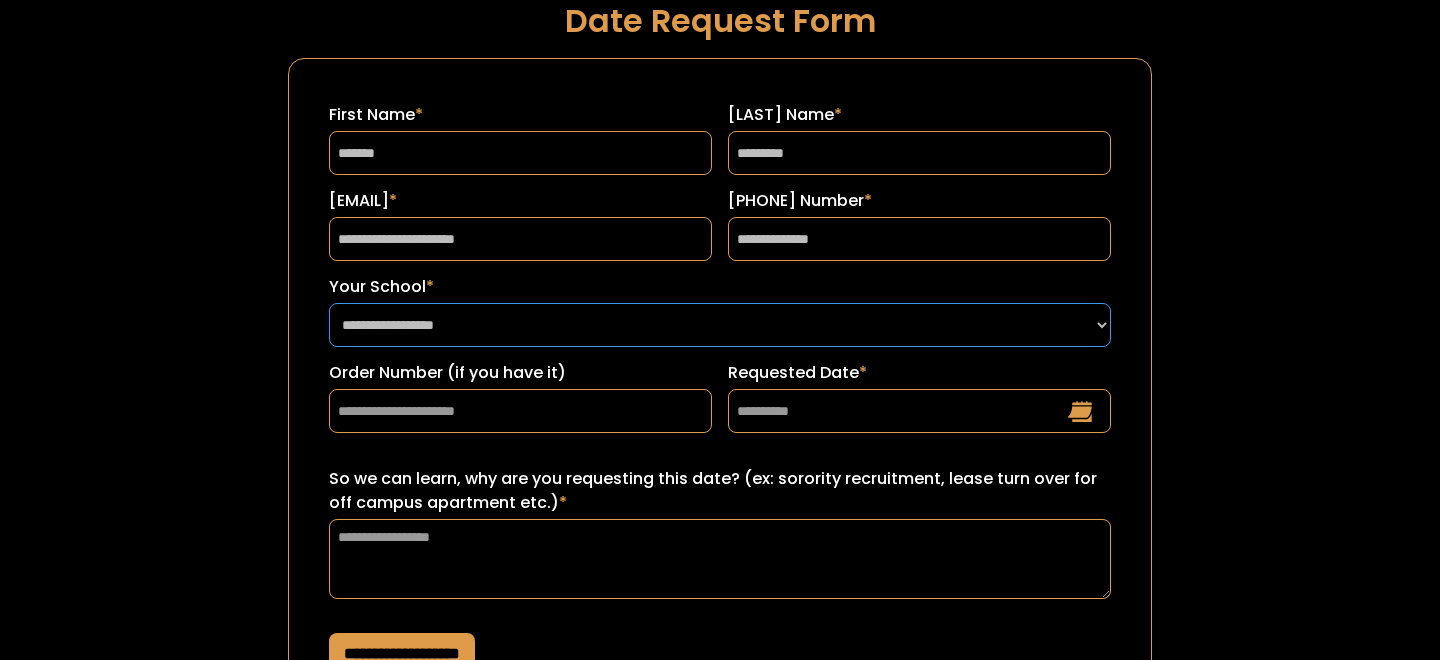 select on "**********" 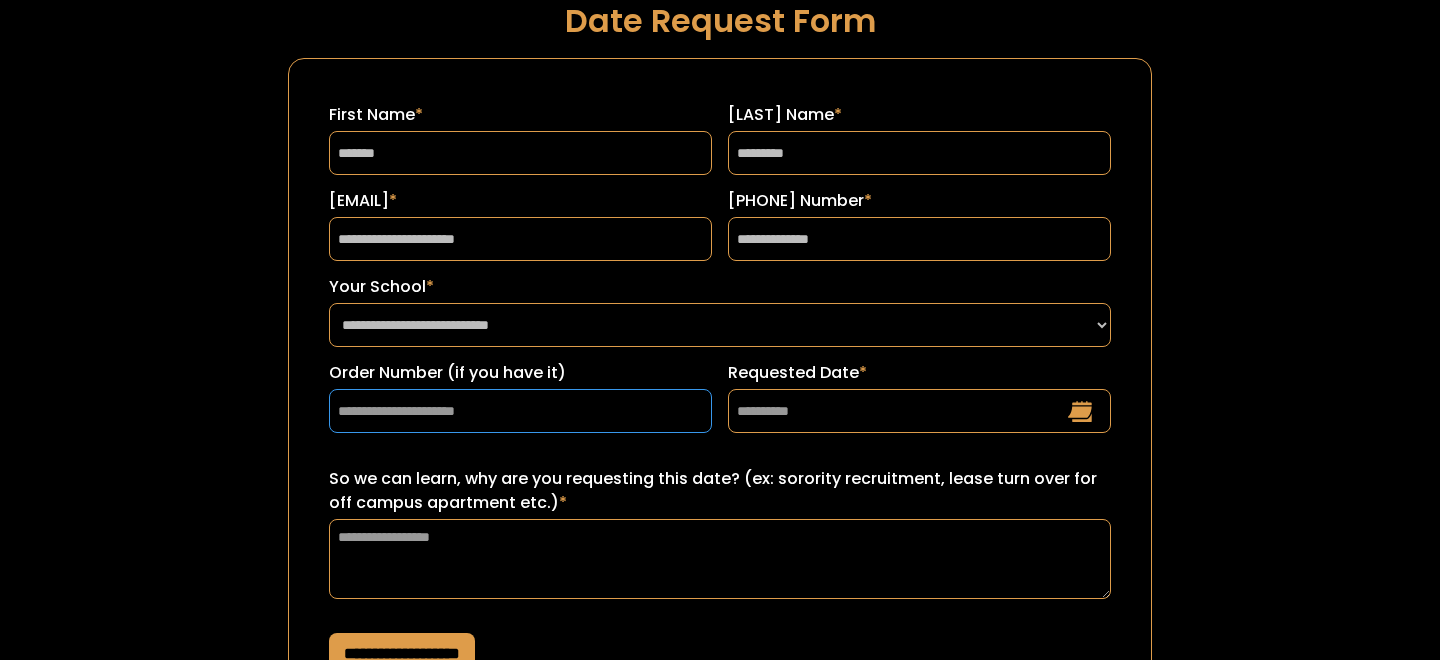 click on "Order Number (if you have it)" at bounding box center [520, 411] 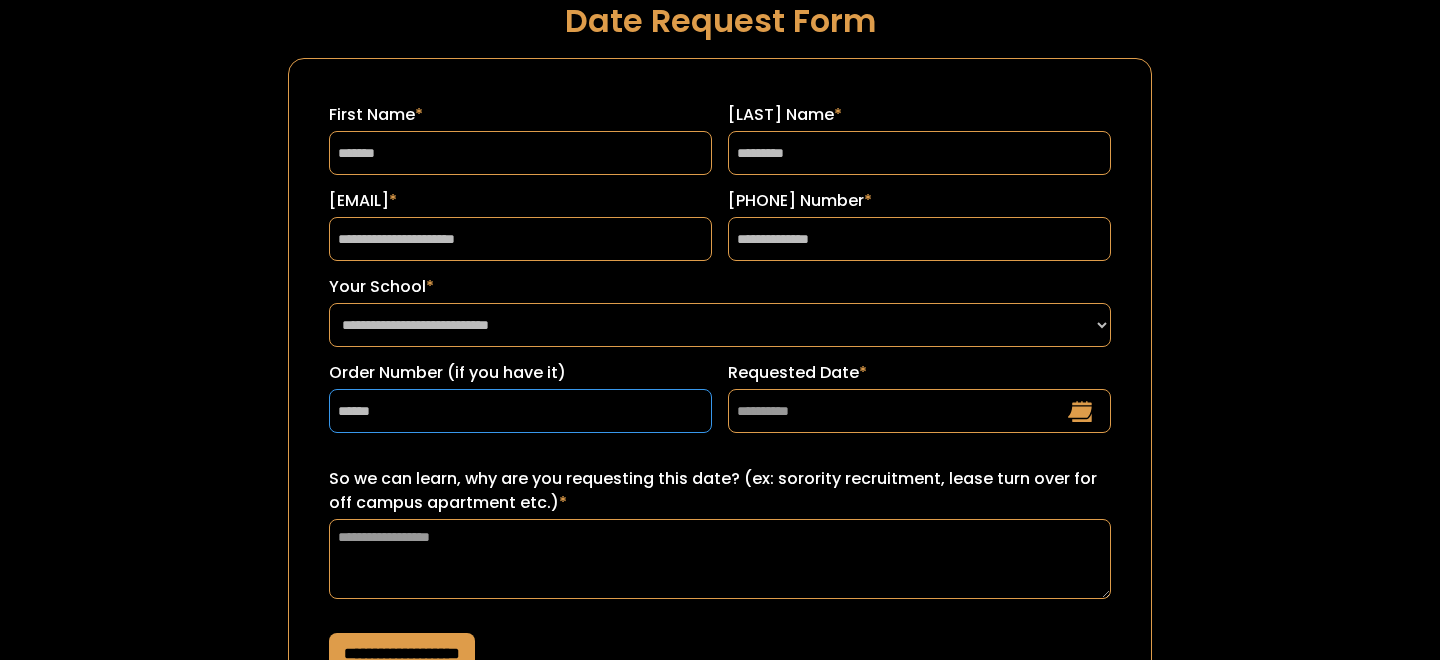 type on "******" 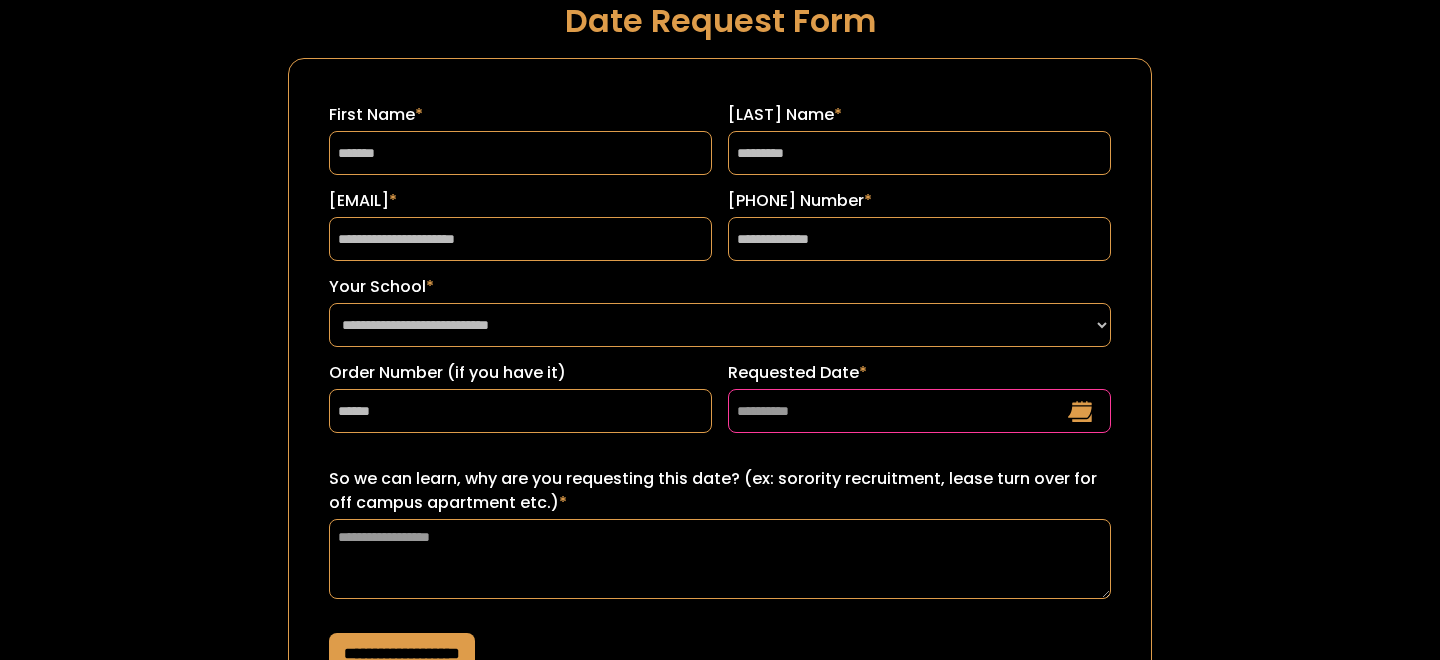 click on "Requested Date  *" at bounding box center (919, 411) 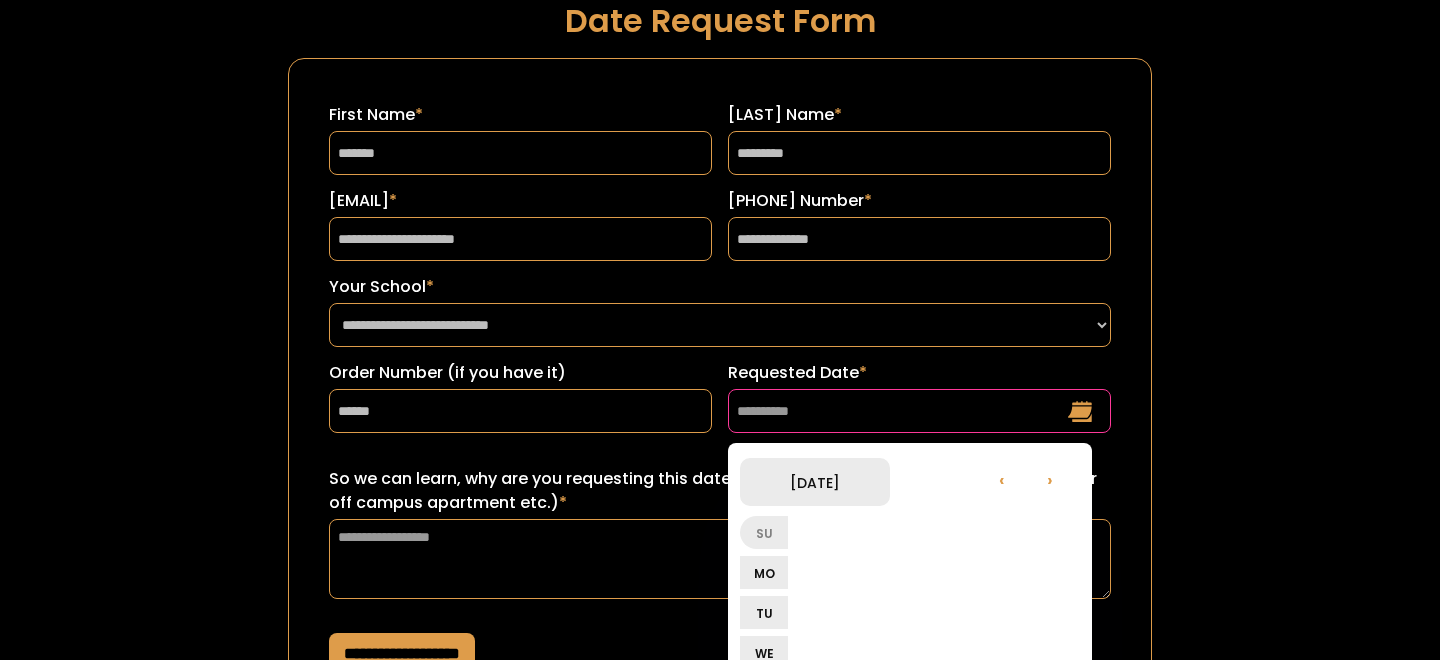 scroll, scrollTop: 270, scrollLeft: 0, axis: vertical 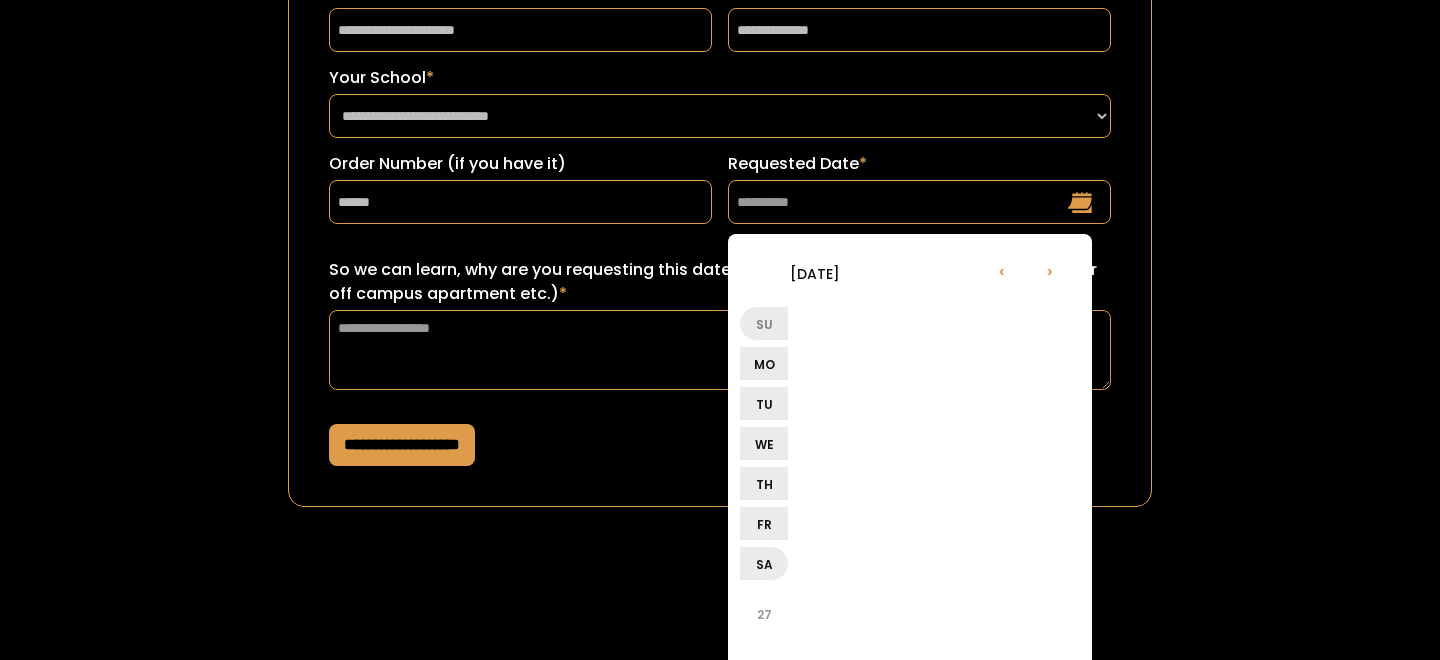 click on "Tu" at bounding box center [764, 403] 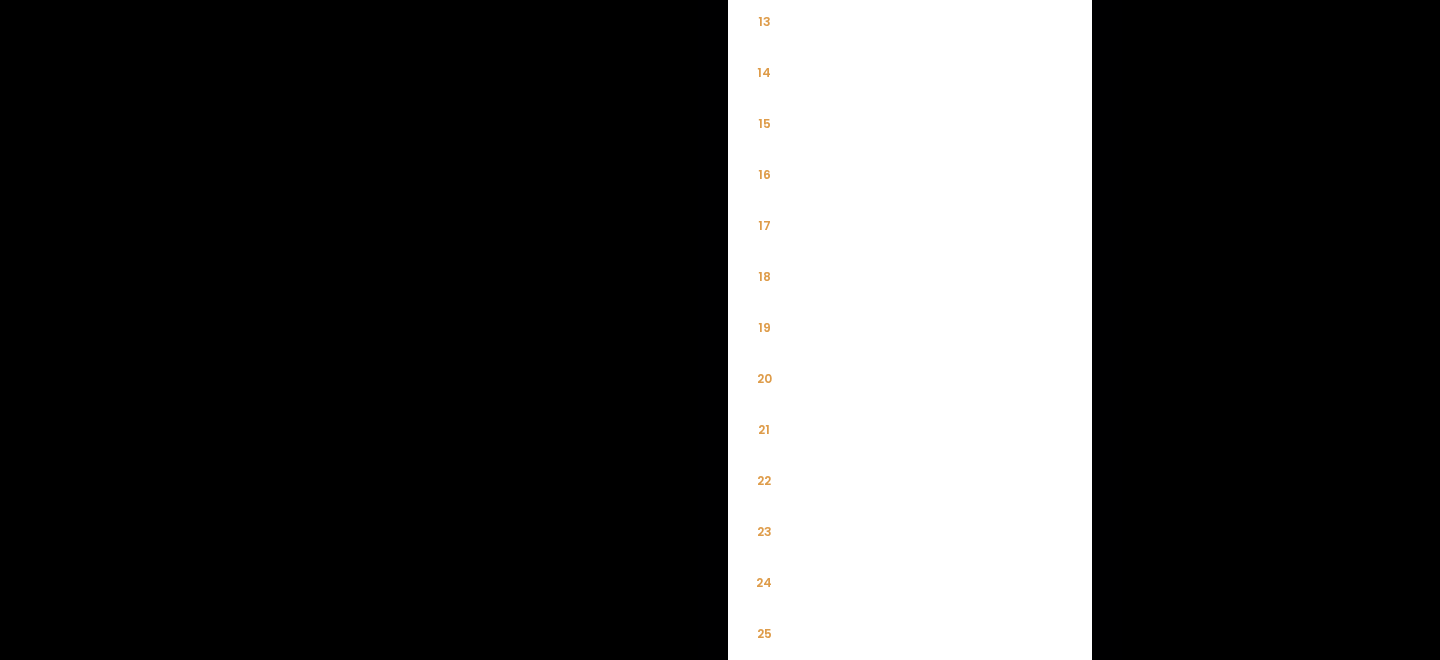 scroll, scrollTop: 1752, scrollLeft: 0, axis: vertical 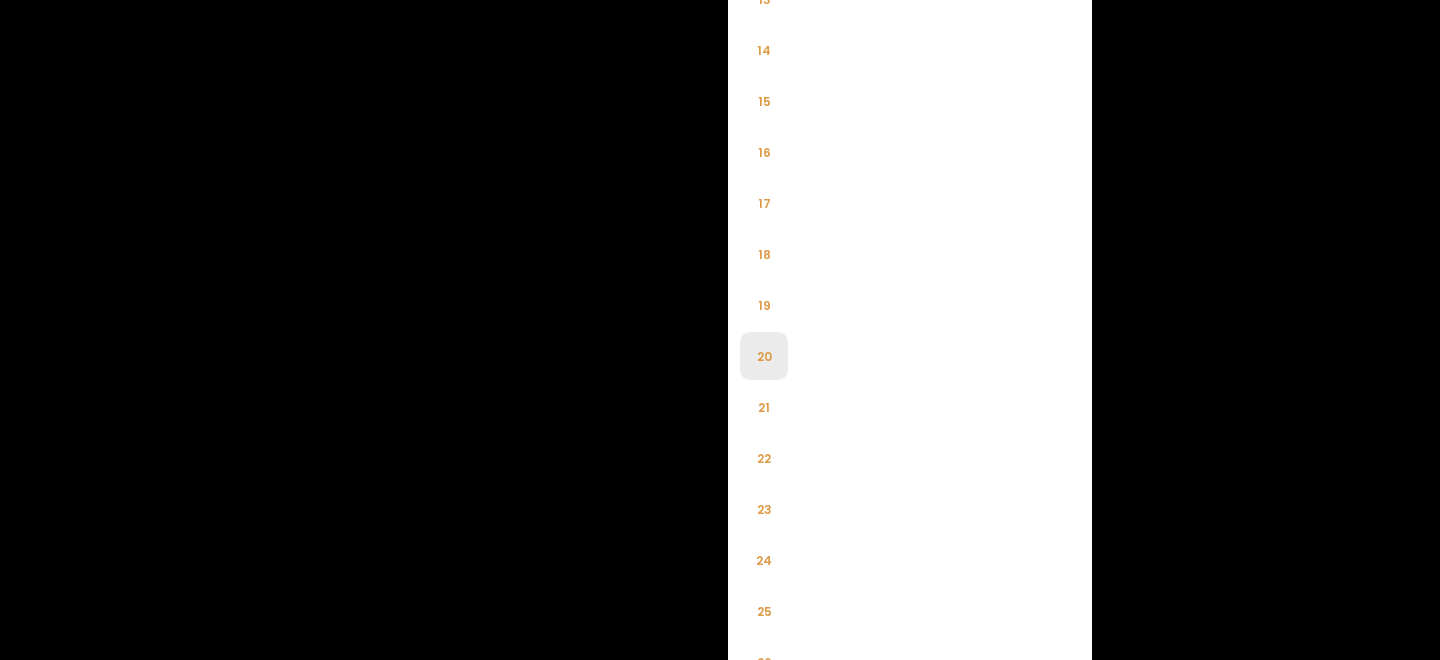 click on "20" at bounding box center [764, 356] 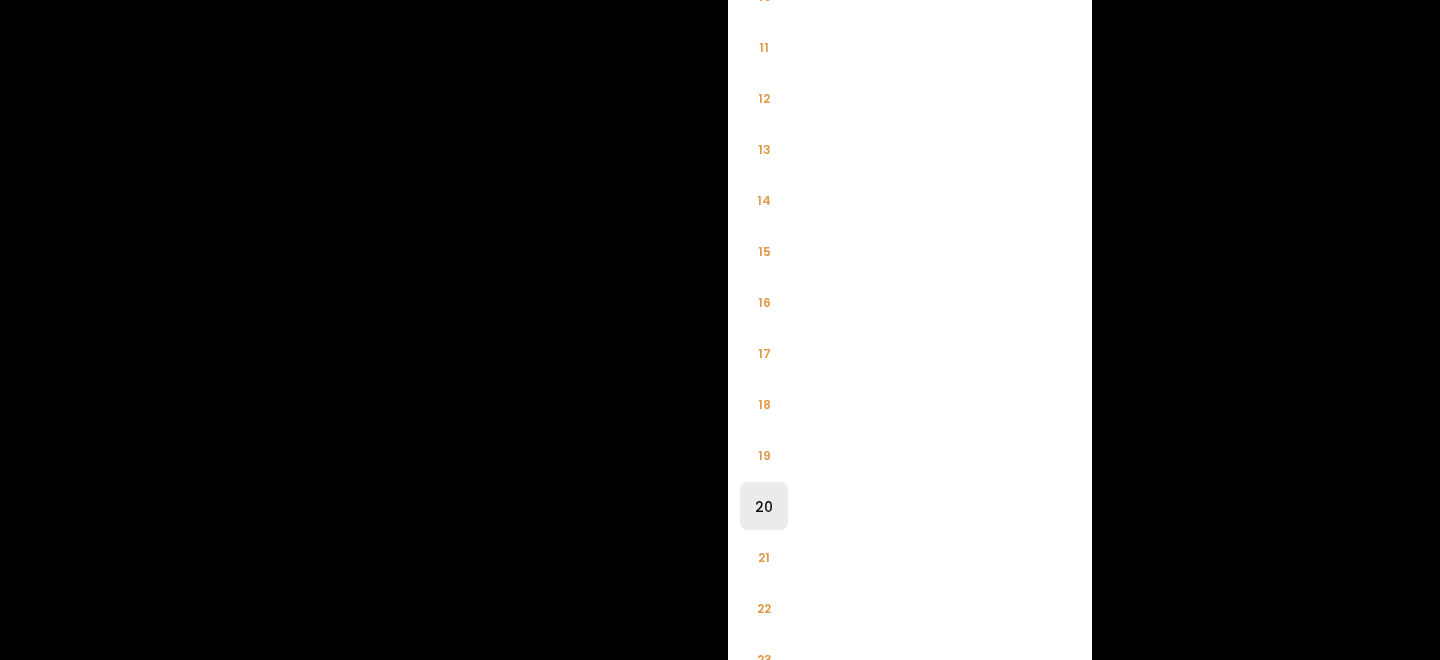 scroll, scrollTop: 1605, scrollLeft: 0, axis: vertical 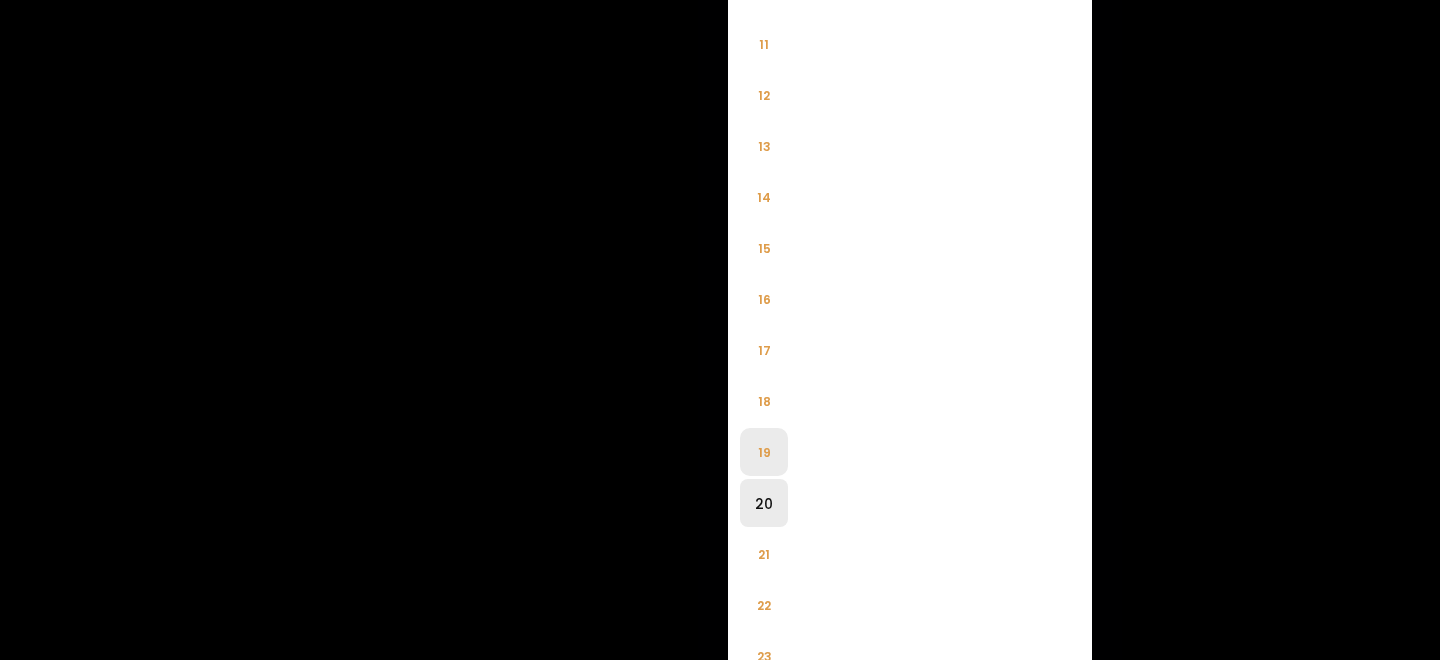 click on "19" at bounding box center (764, 452) 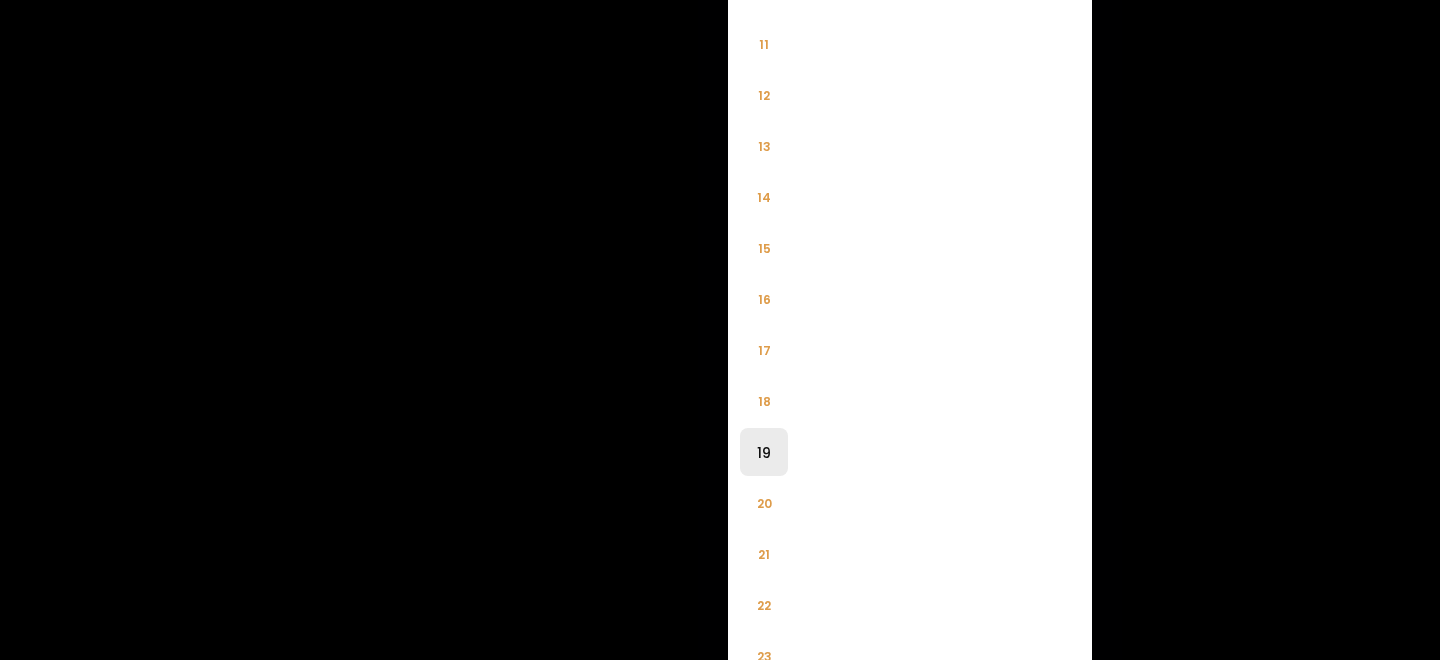 click on "**********" at bounding box center (720, -1275) 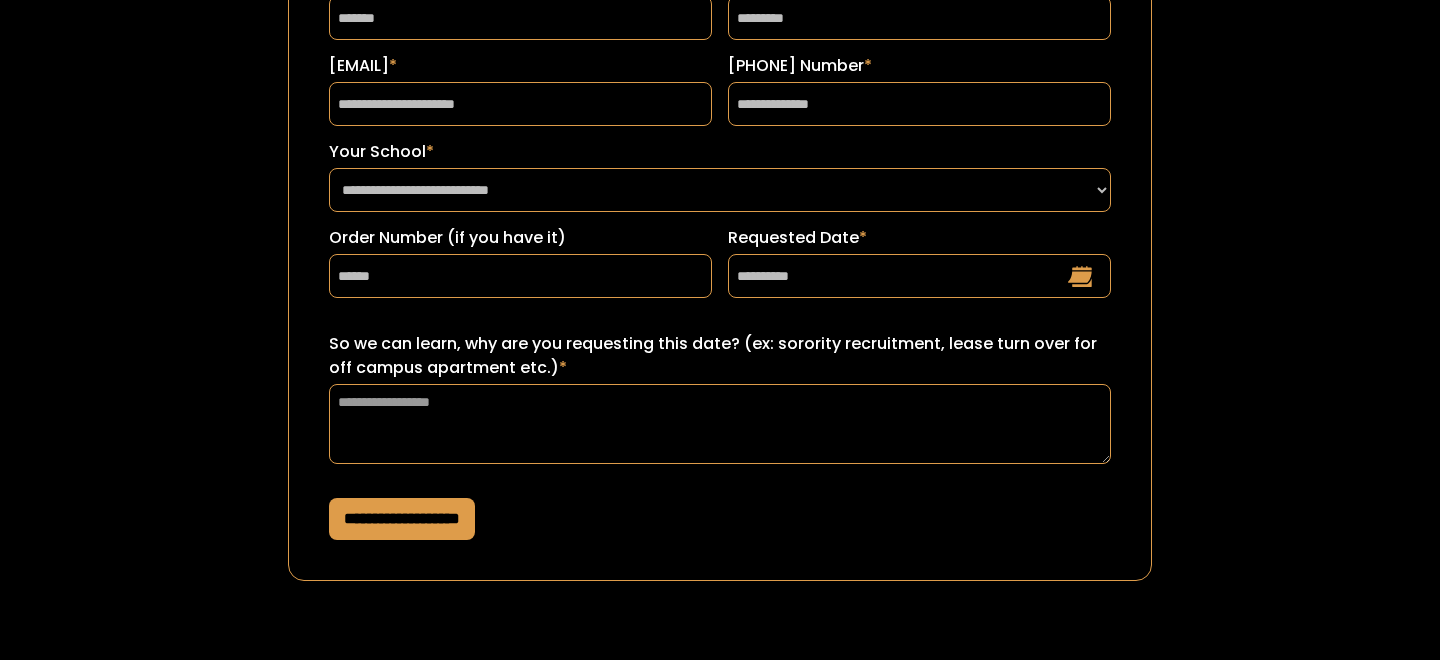 scroll, scrollTop: 196, scrollLeft: 0, axis: vertical 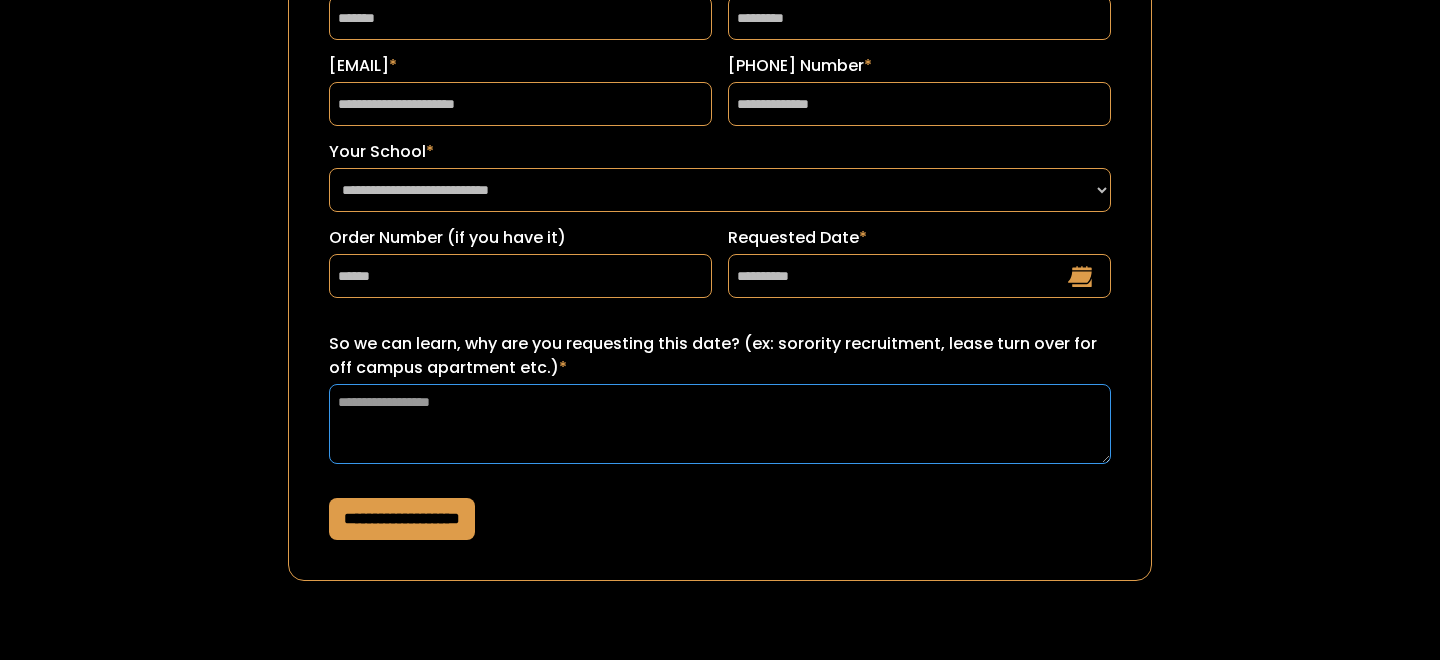click on "So we can learn, why are you requesting this date? (ex: sorority recruitment, lease turn over for off campus apartment etc.)  *" at bounding box center (720, 424) 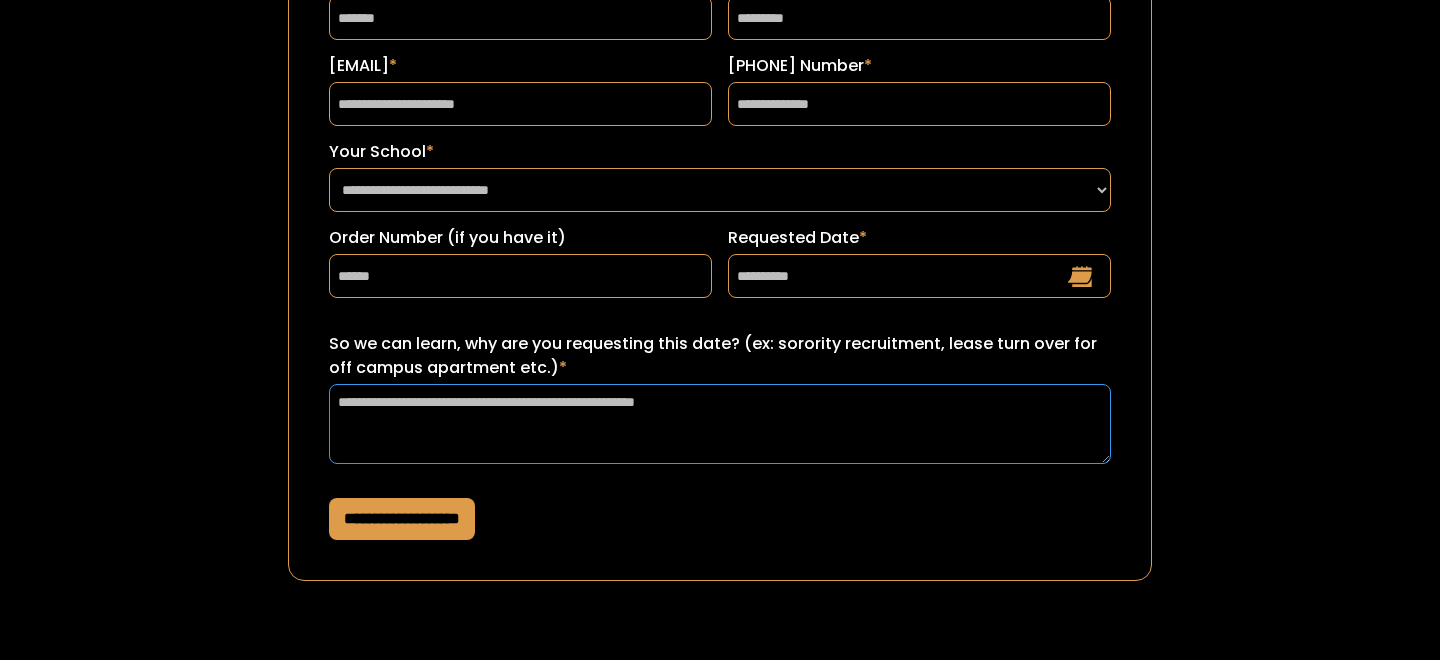 click on "**********" at bounding box center [720, 424] 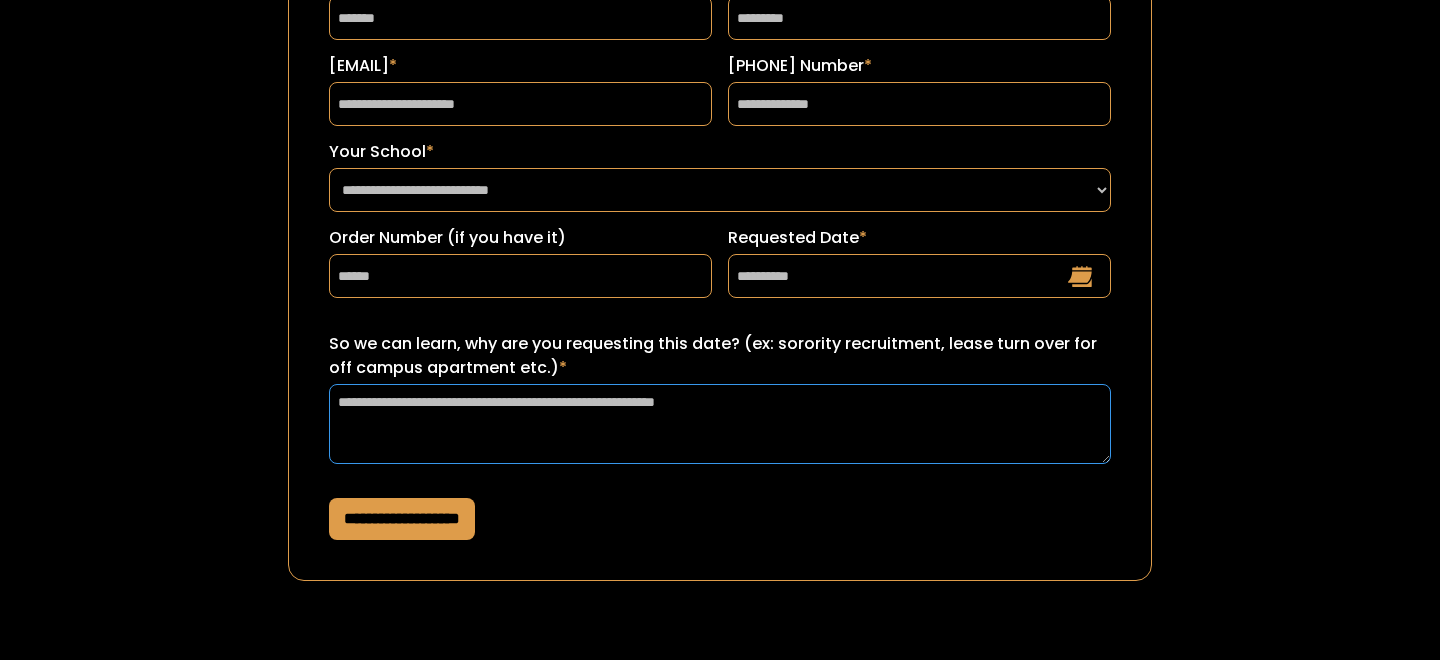 click on "**********" at bounding box center [720, 424] 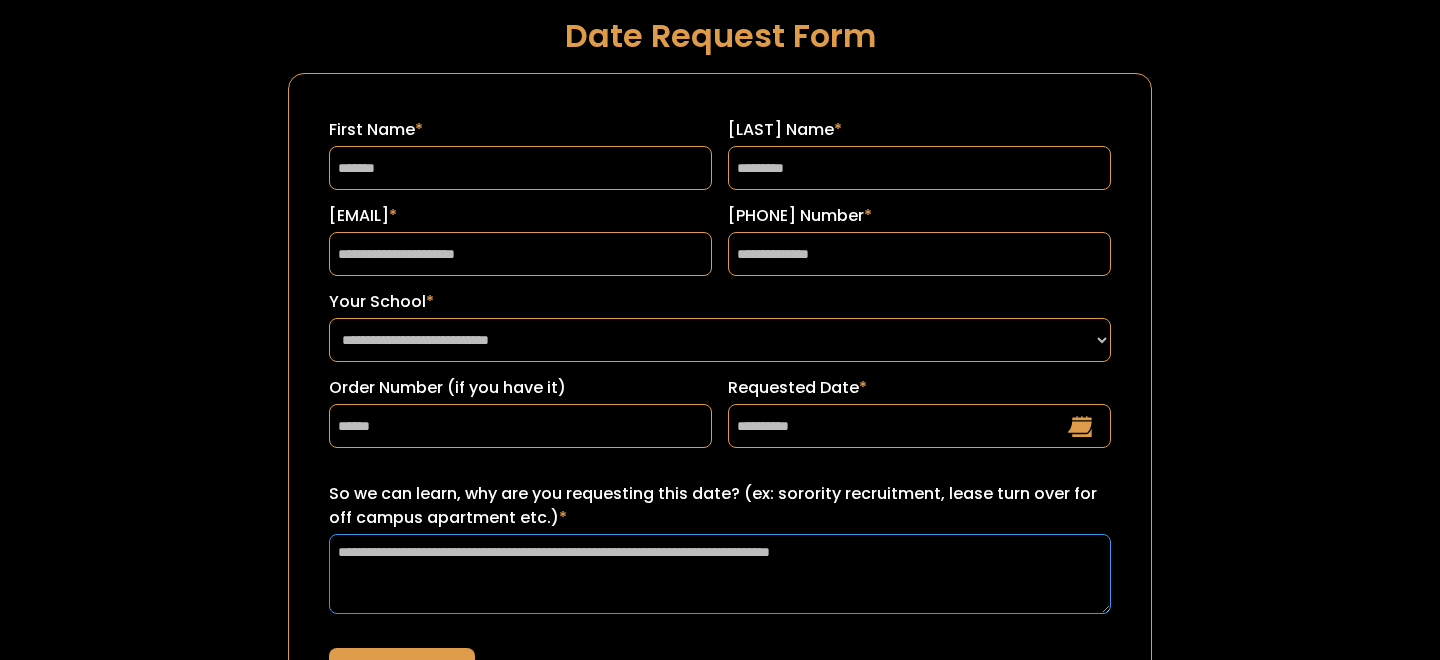 scroll, scrollTop: 44, scrollLeft: 0, axis: vertical 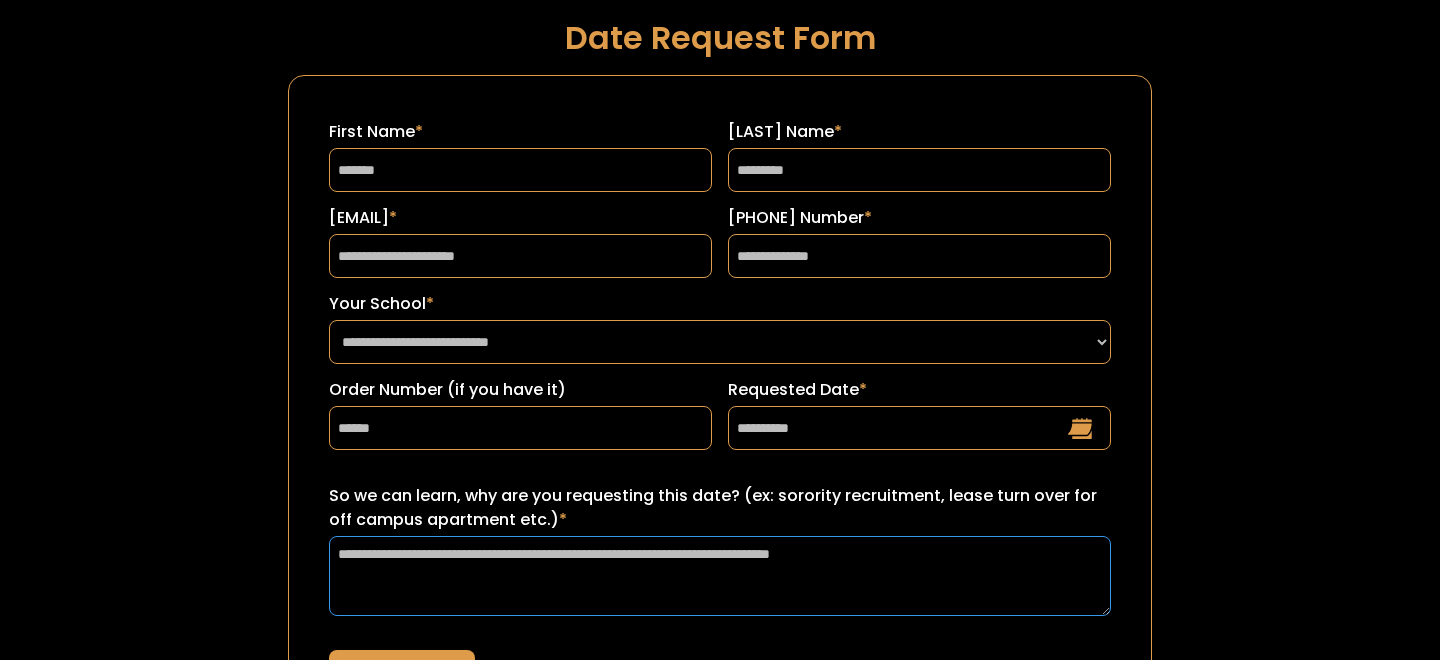 type on "**********" 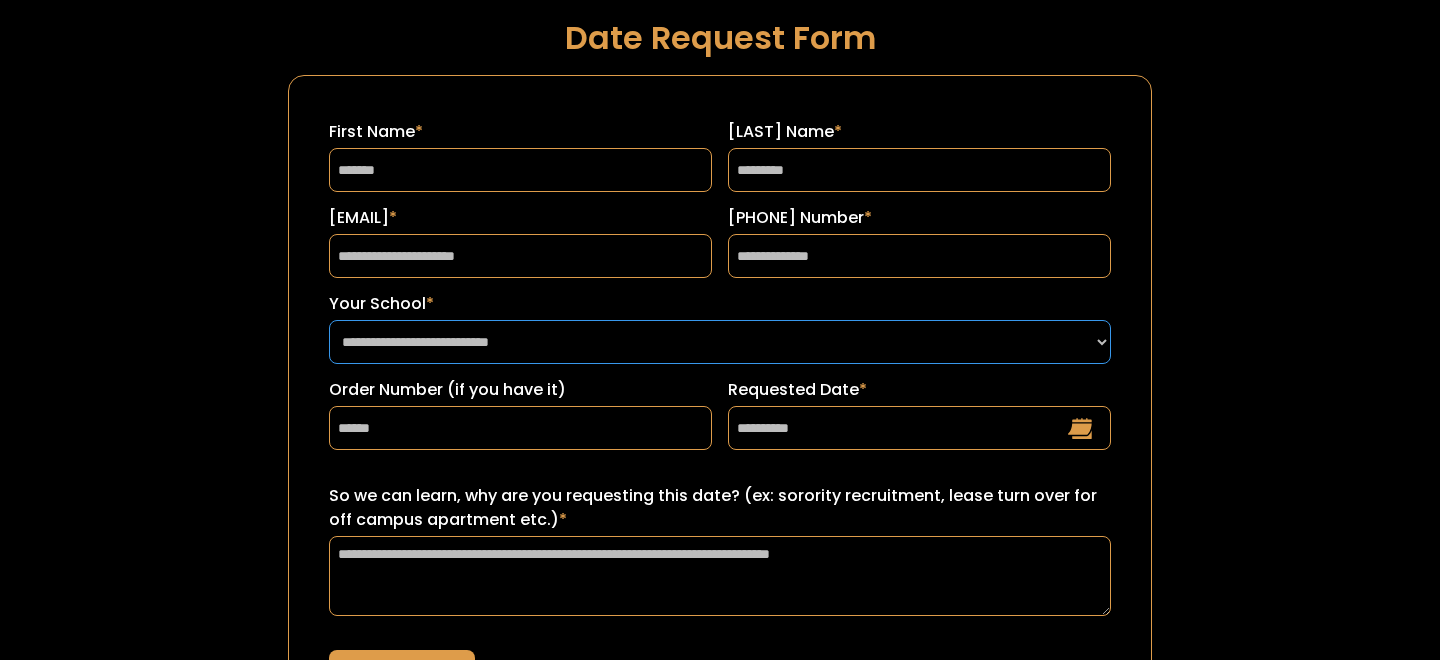 click on "**********" at bounding box center (720, 342) 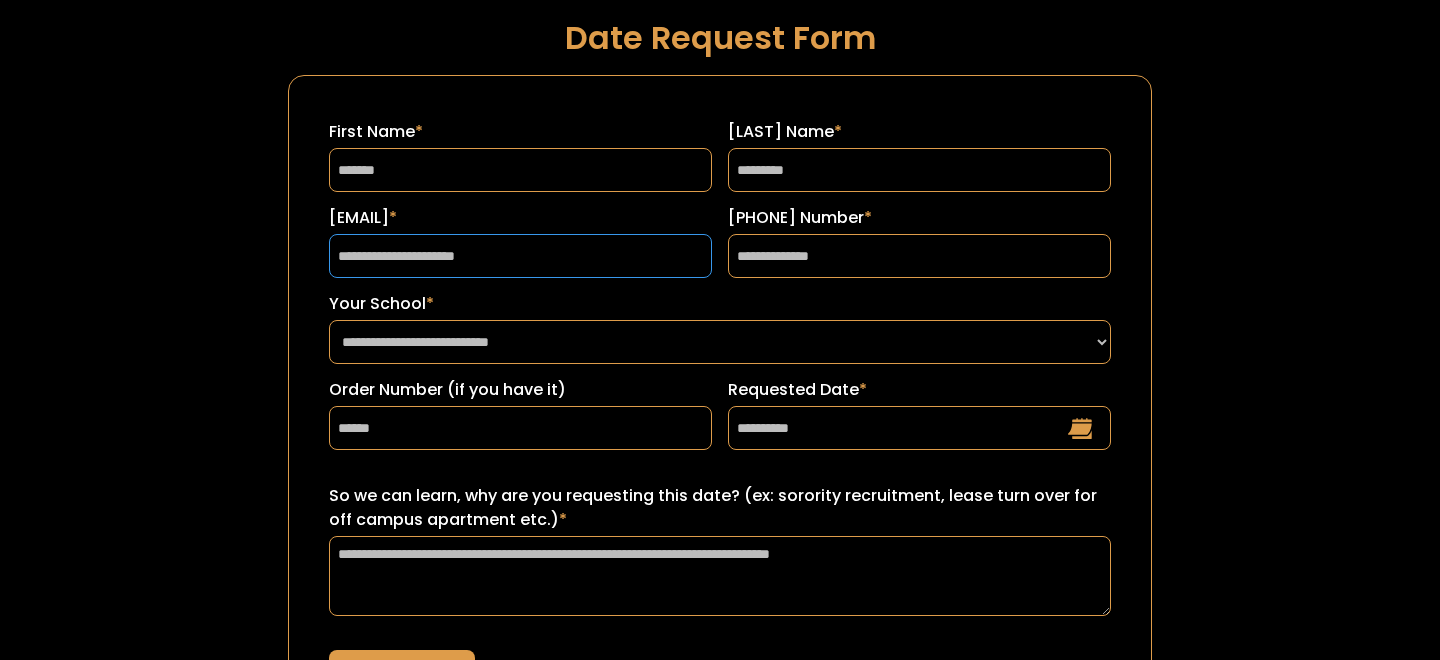 click on "**********" at bounding box center (520, 256) 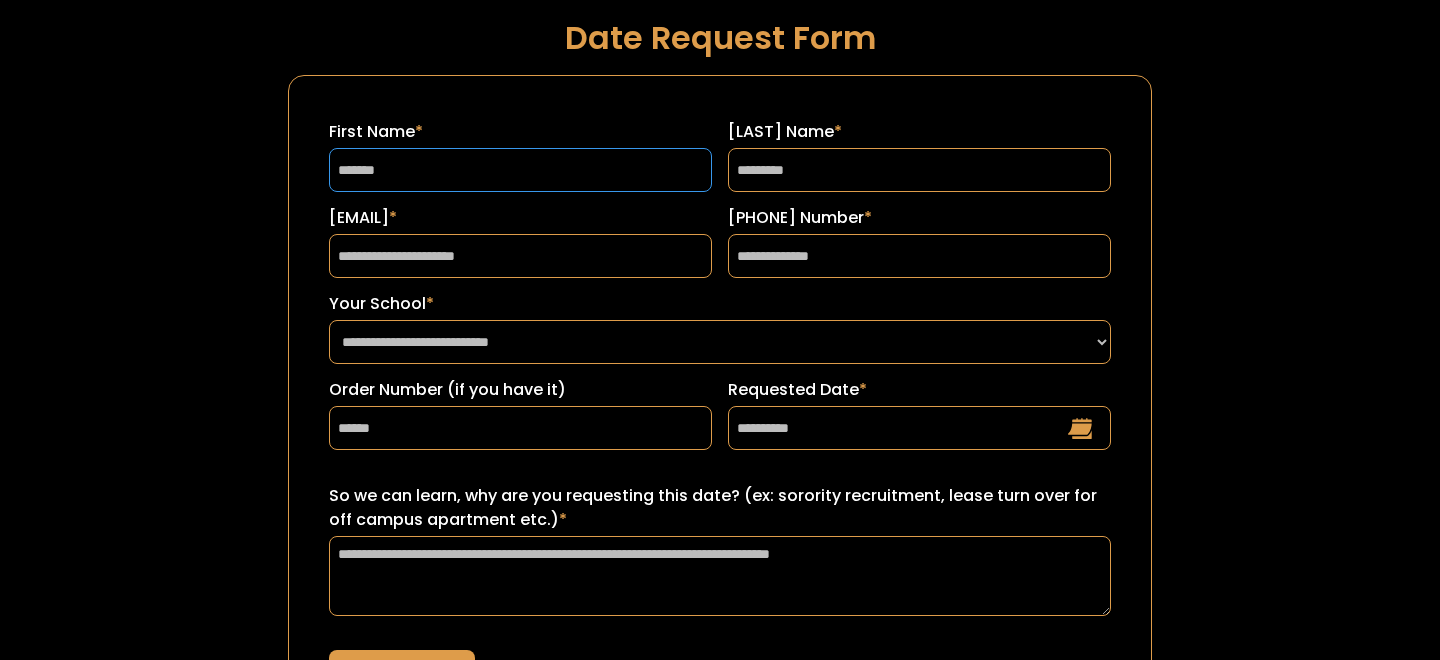 click on "*******" at bounding box center [520, 170] 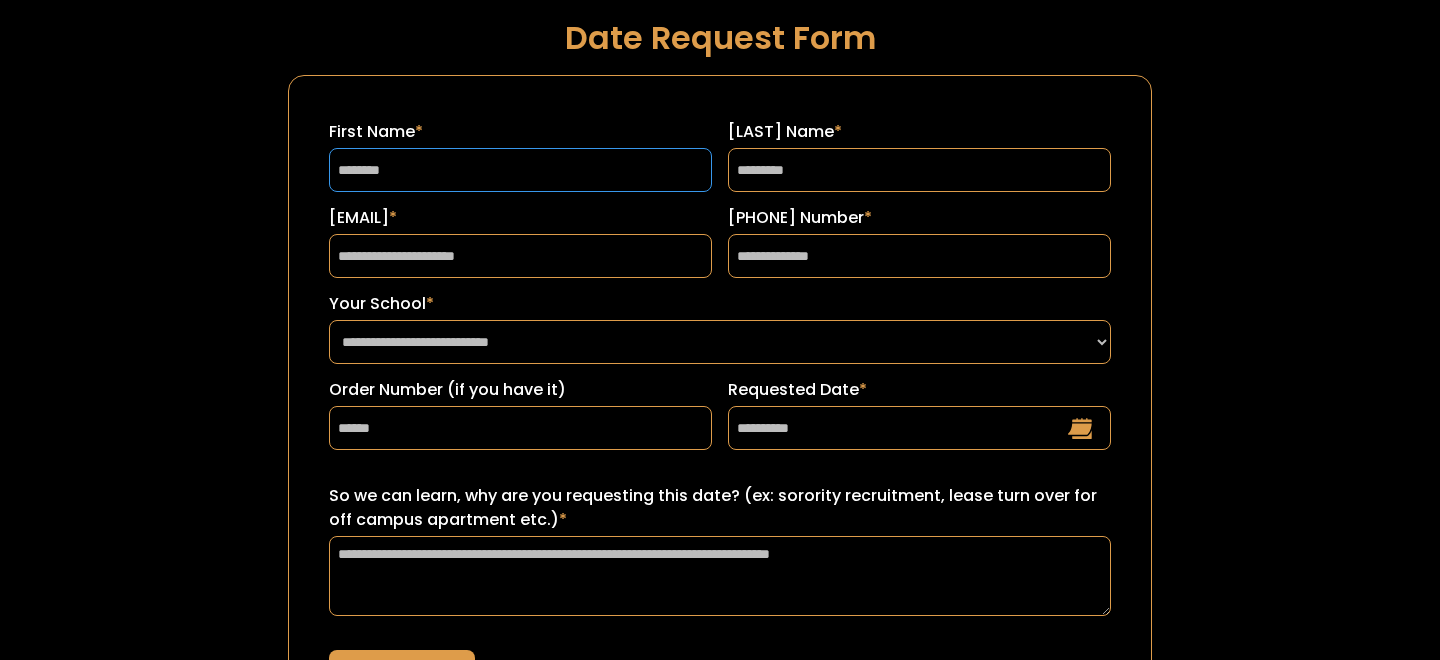 type on "*******" 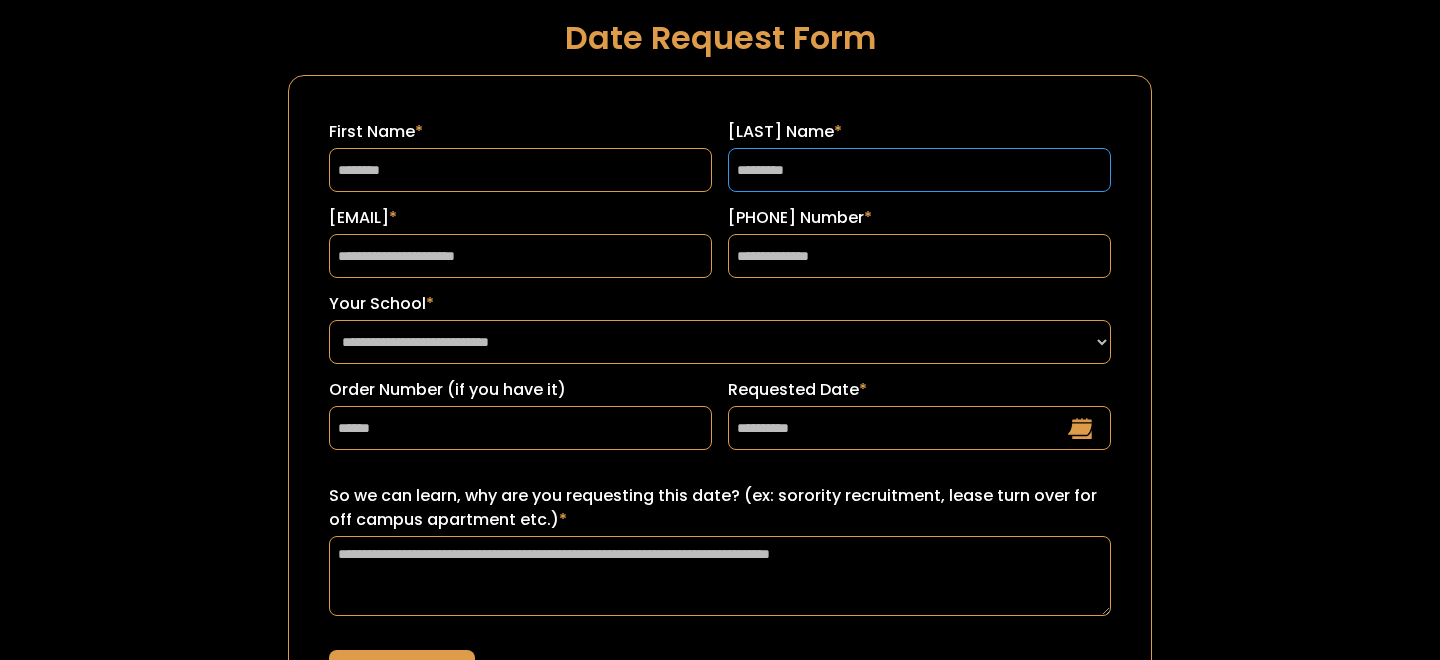 click on "*********" at bounding box center [919, 170] 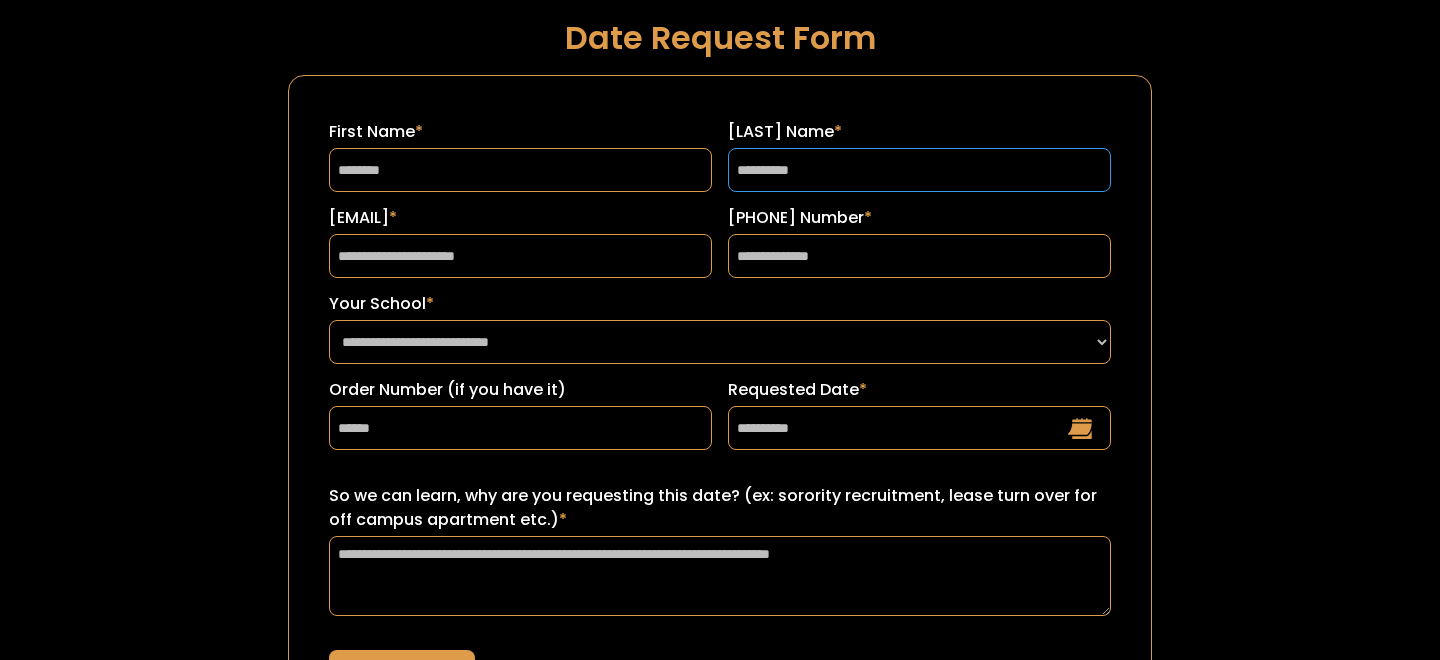 type on "*********" 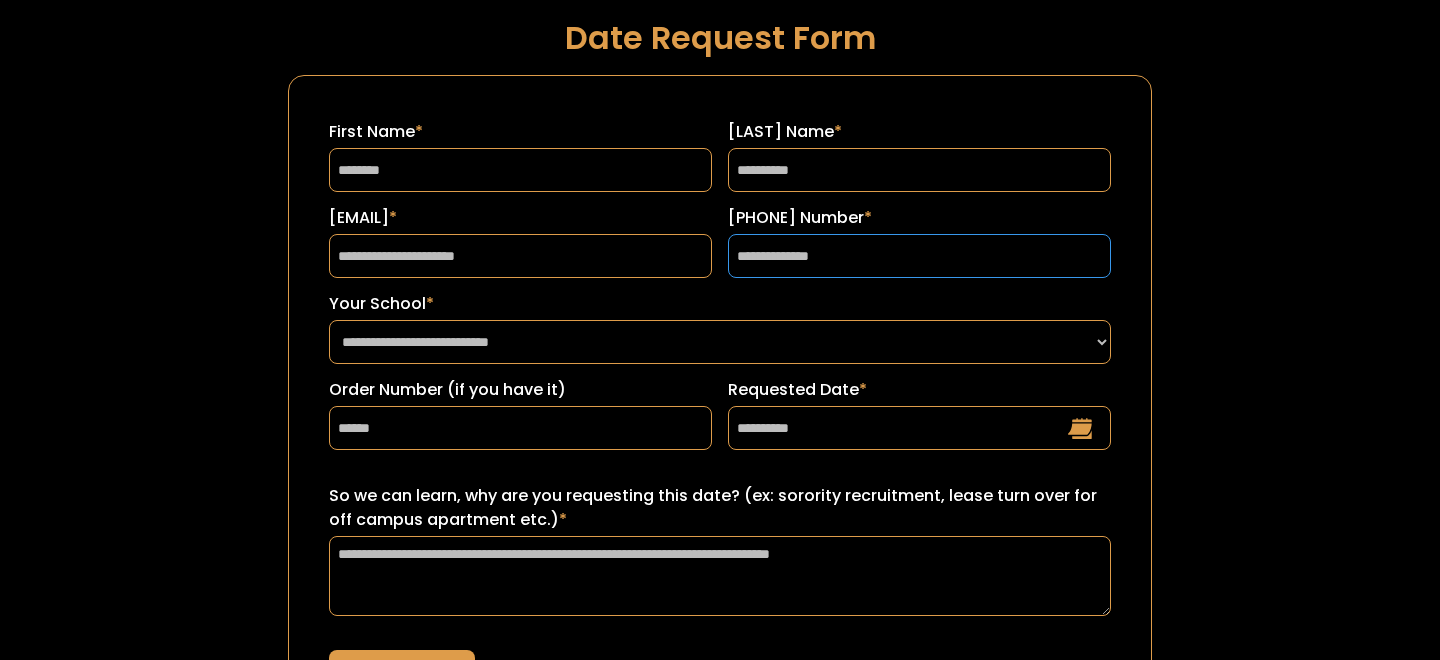 click on "**********" at bounding box center [919, 256] 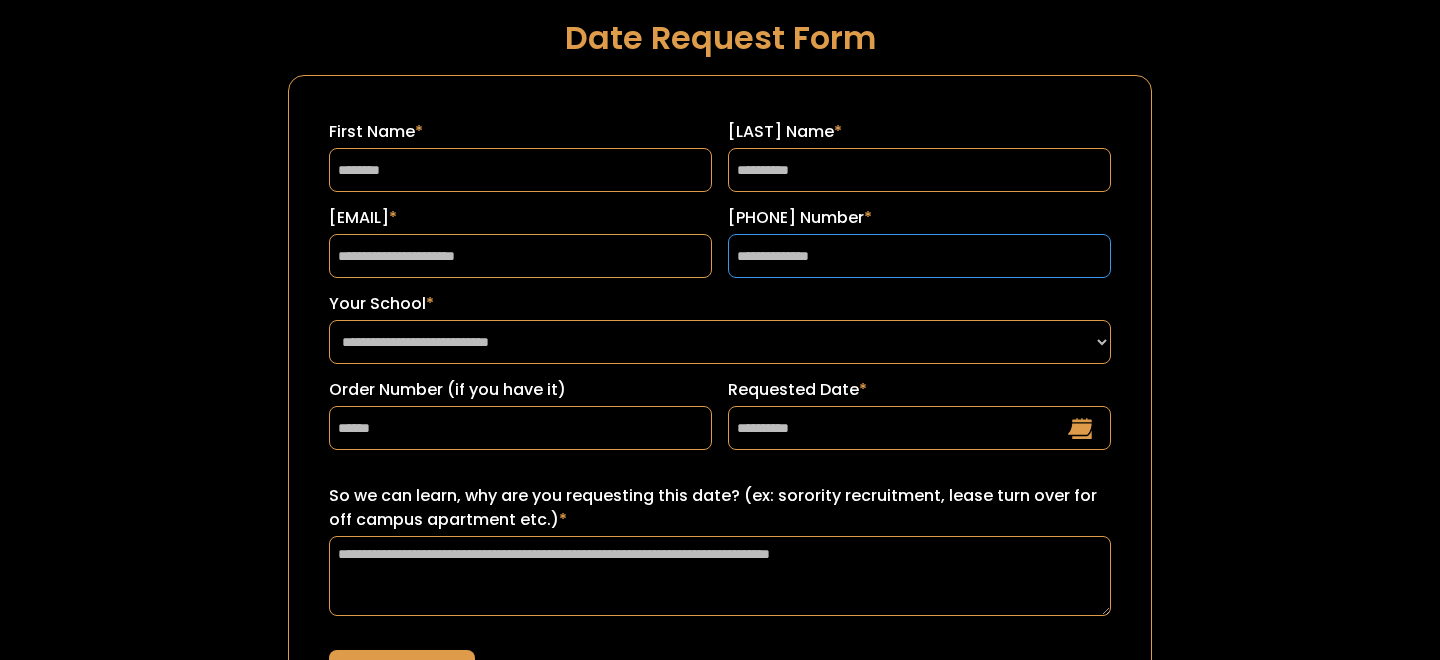 scroll, scrollTop: 196, scrollLeft: 0, axis: vertical 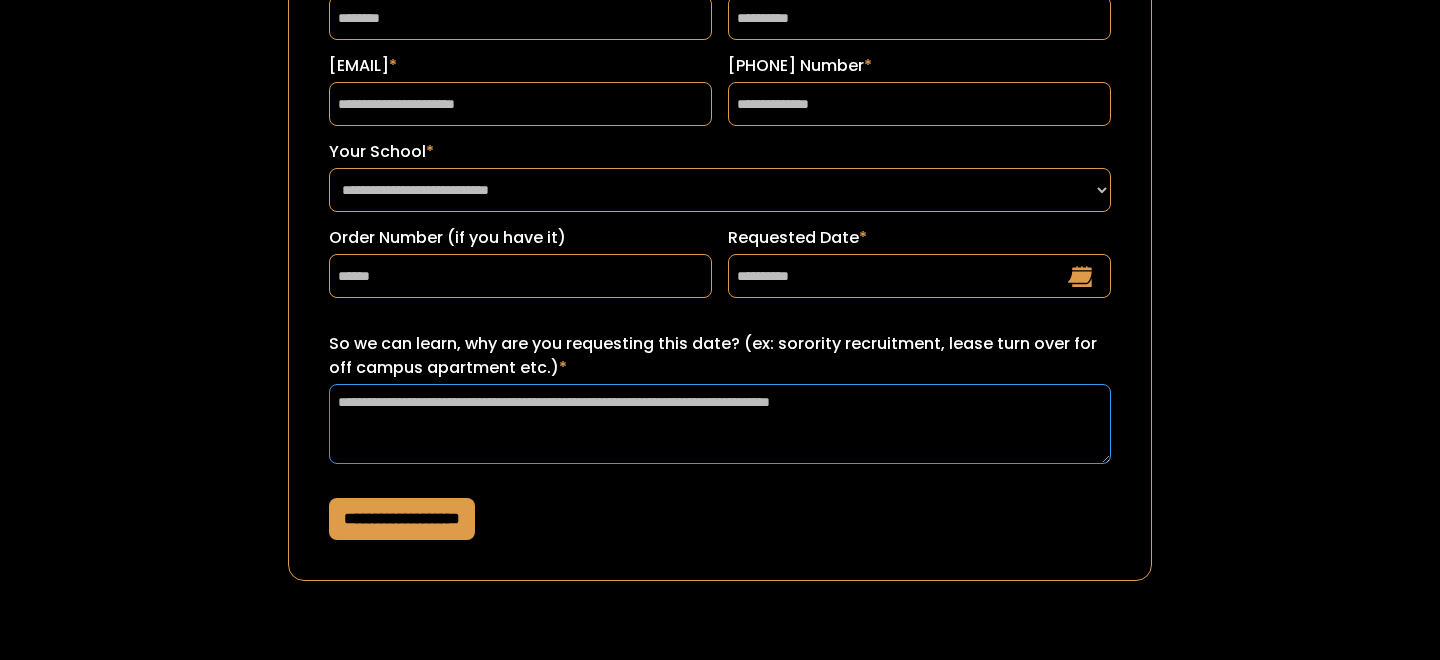 click on "**********" at bounding box center [720, 424] 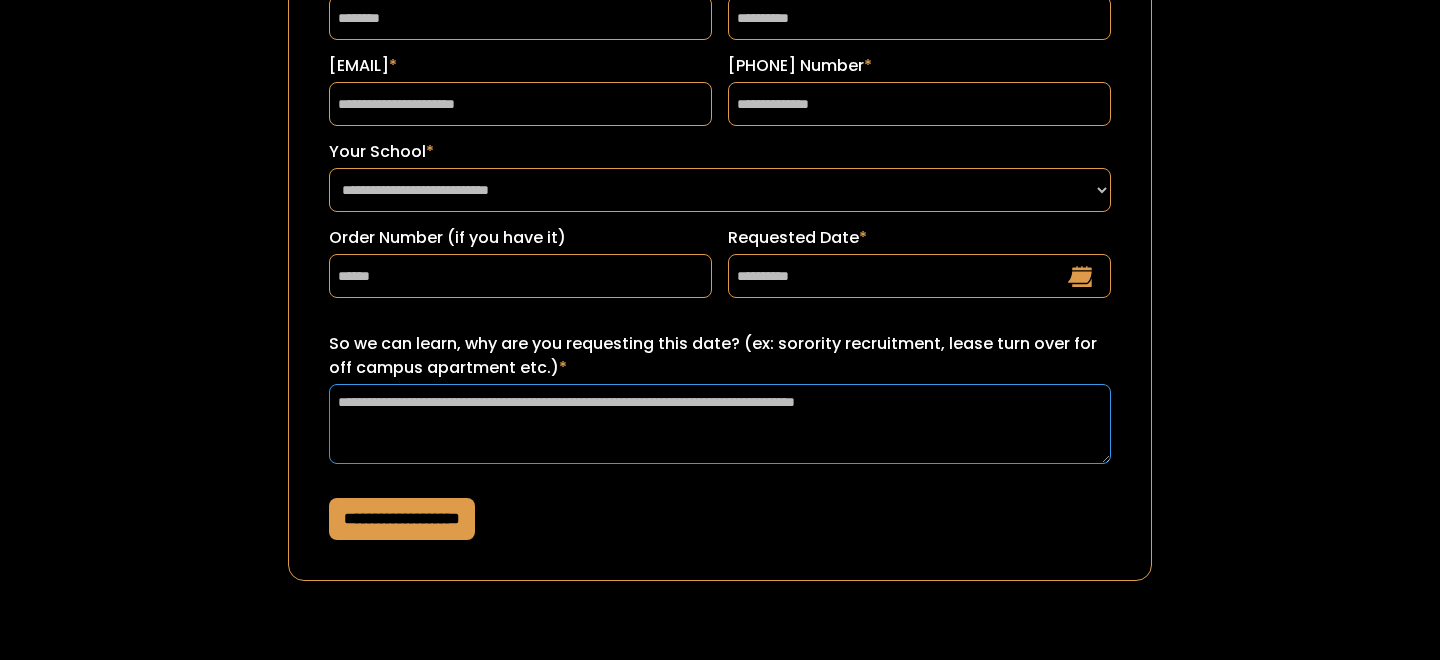 click on "**********" at bounding box center [720, 424] 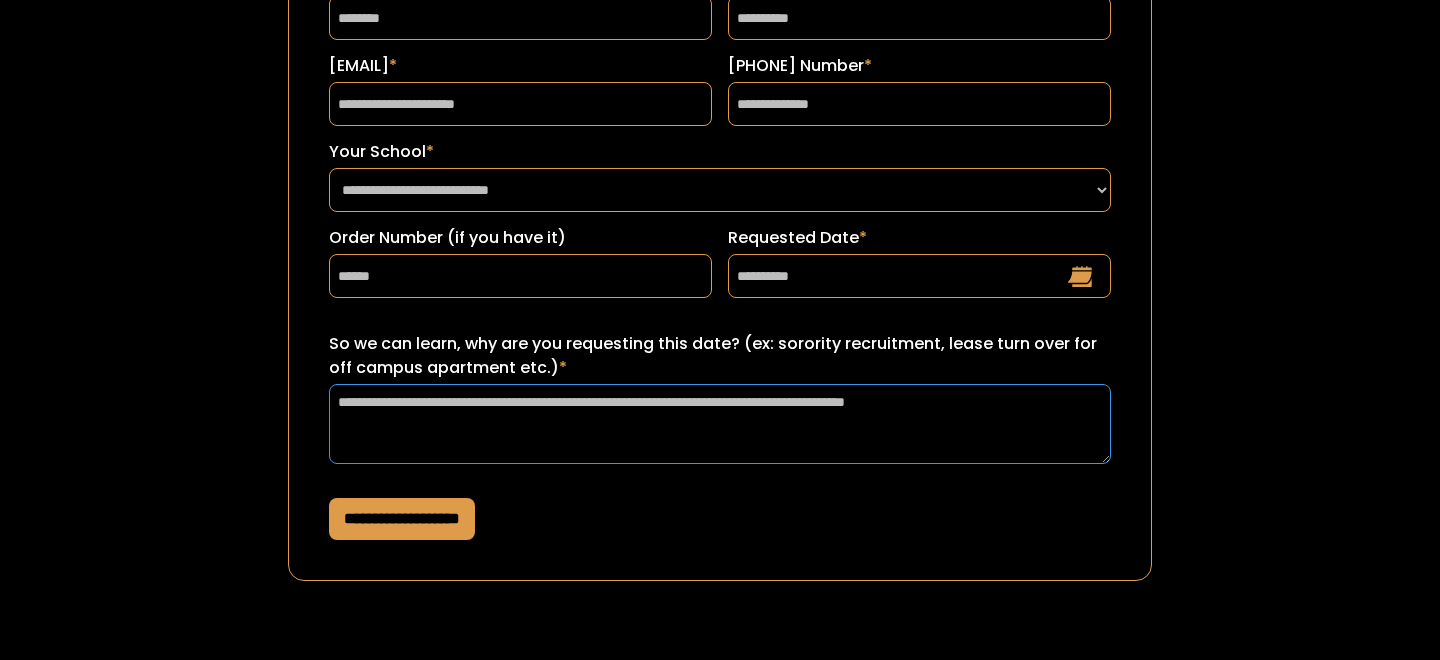click on "**********" at bounding box center [720, 424] 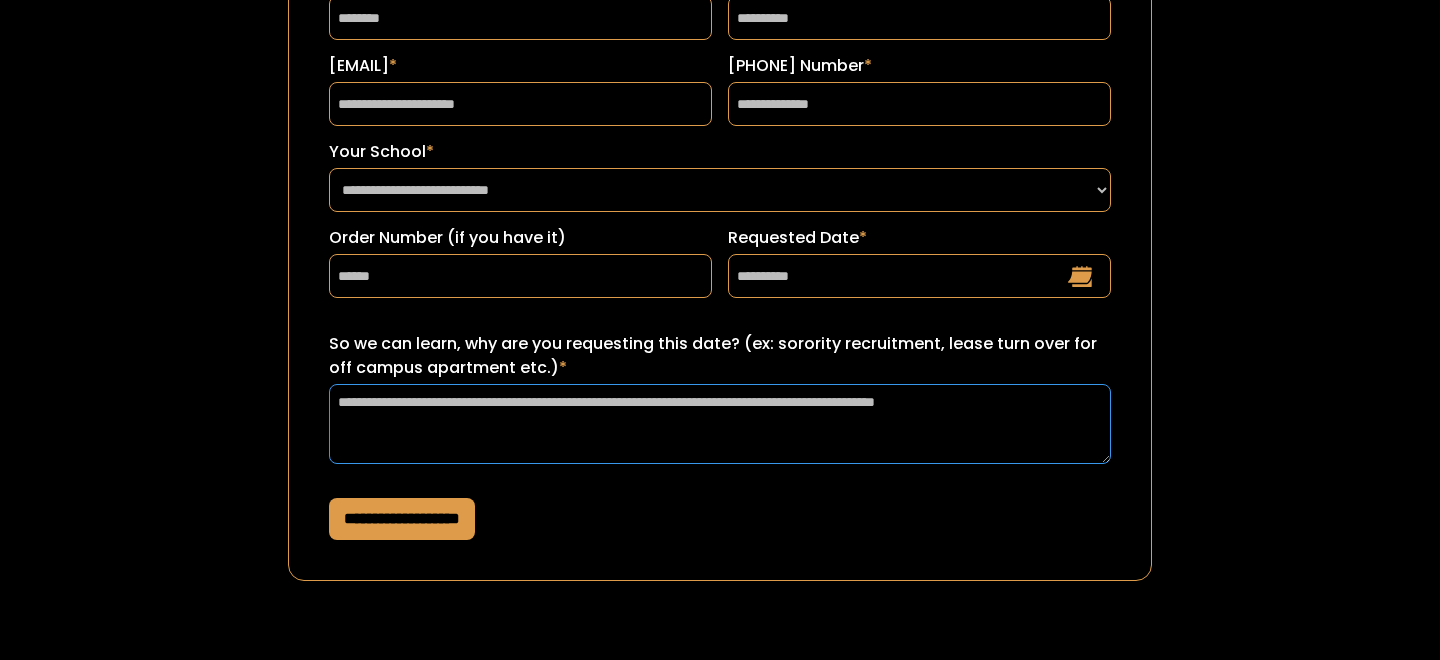 type on "**********" 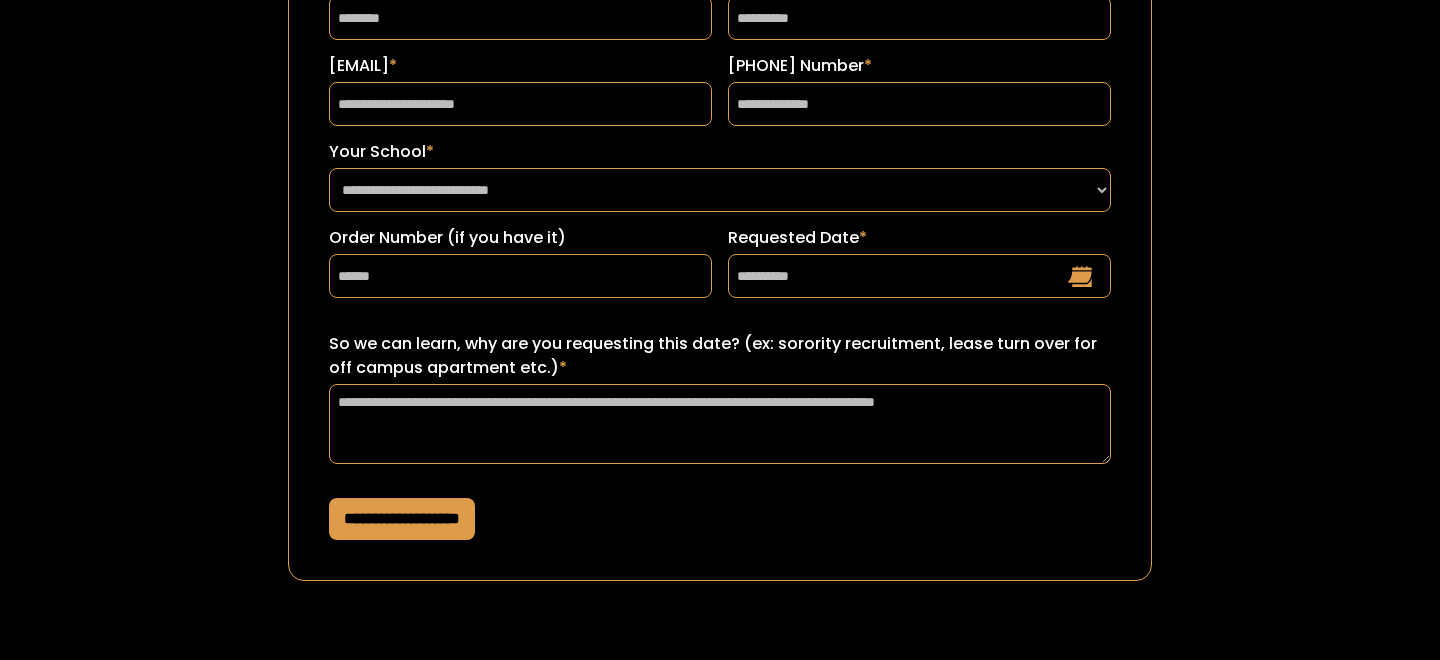 drag, startPoint x: 465, startPoint y: 498, endPoint x: 506, endPoint y: 407, distance: 99.80982 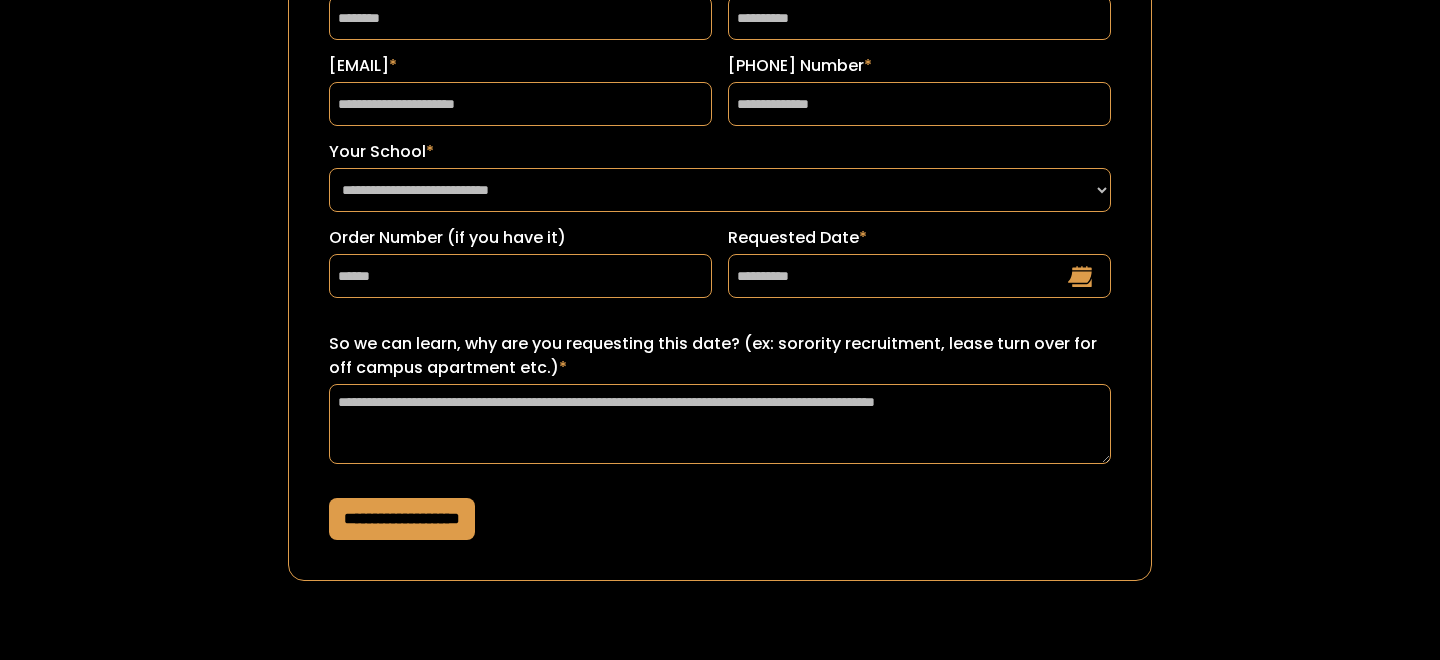click on "**********" at bounding box center [720, 252] 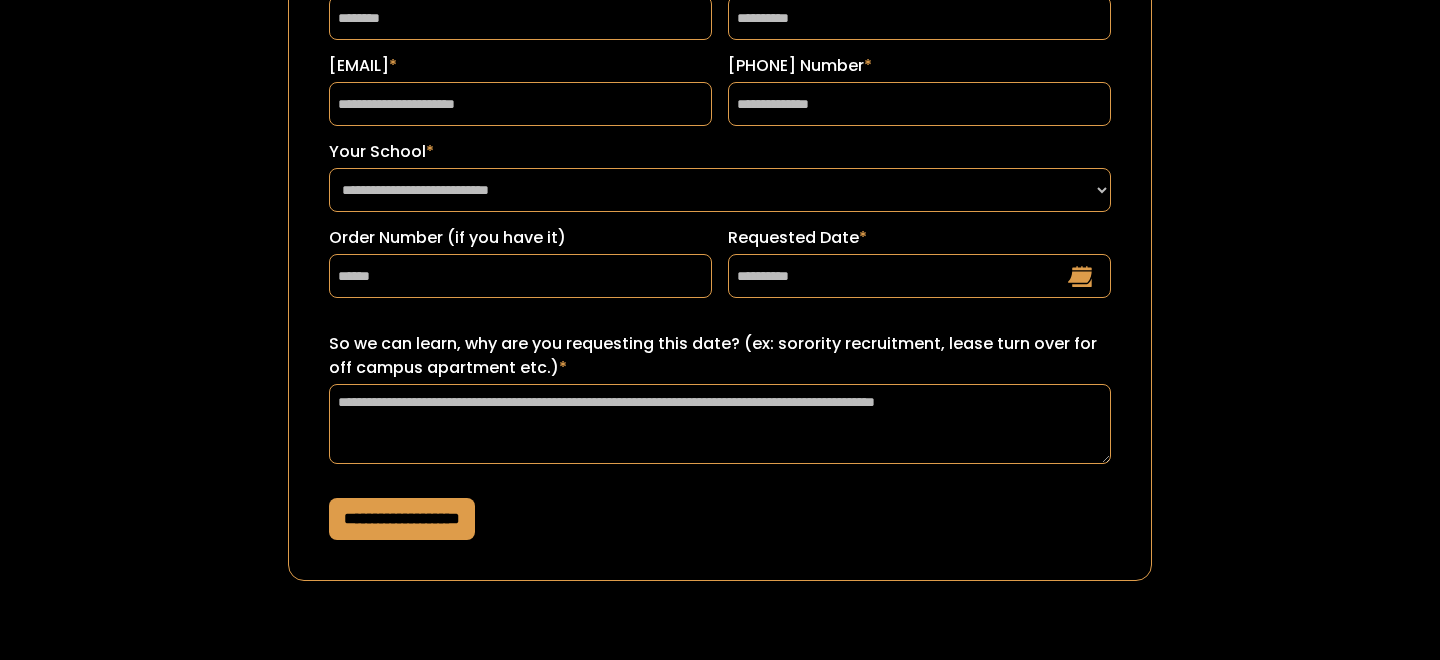scroll, scrollTop: 0, scrollLeft: 0, axis: both 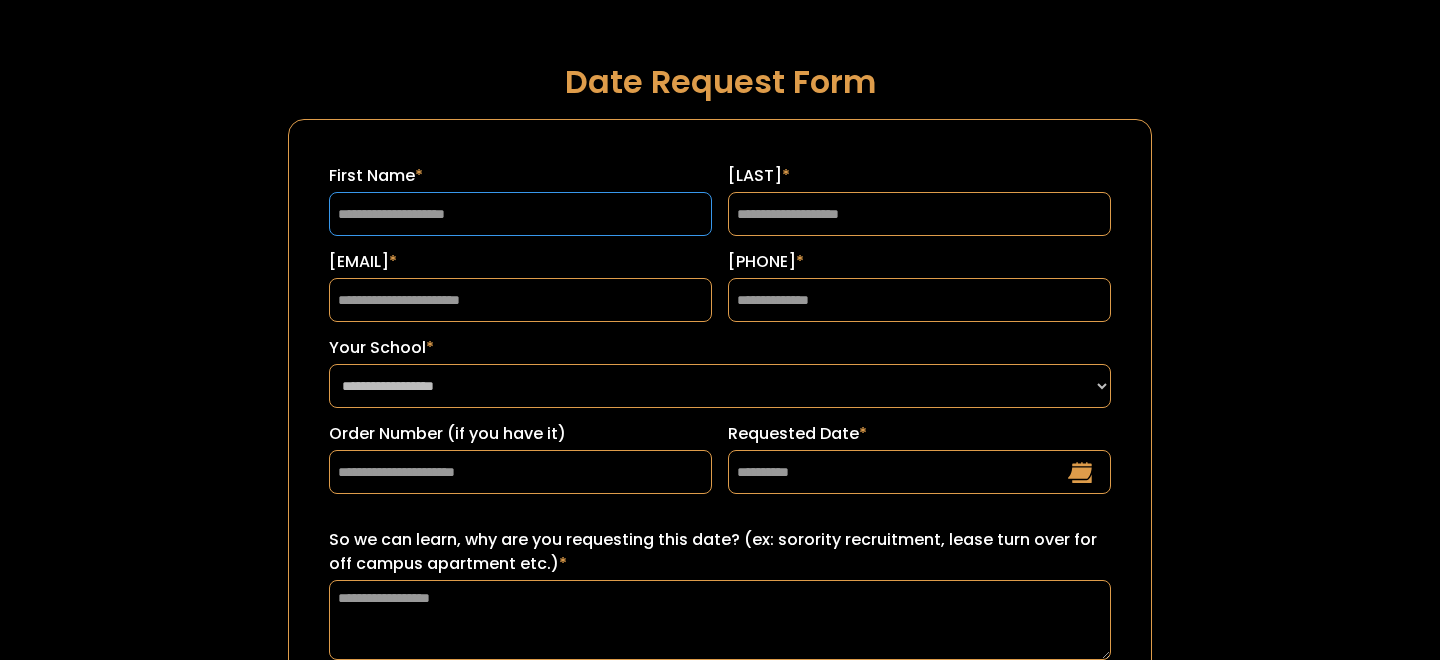 click on "[FIRST]  *" at bounding box center [520, 214] 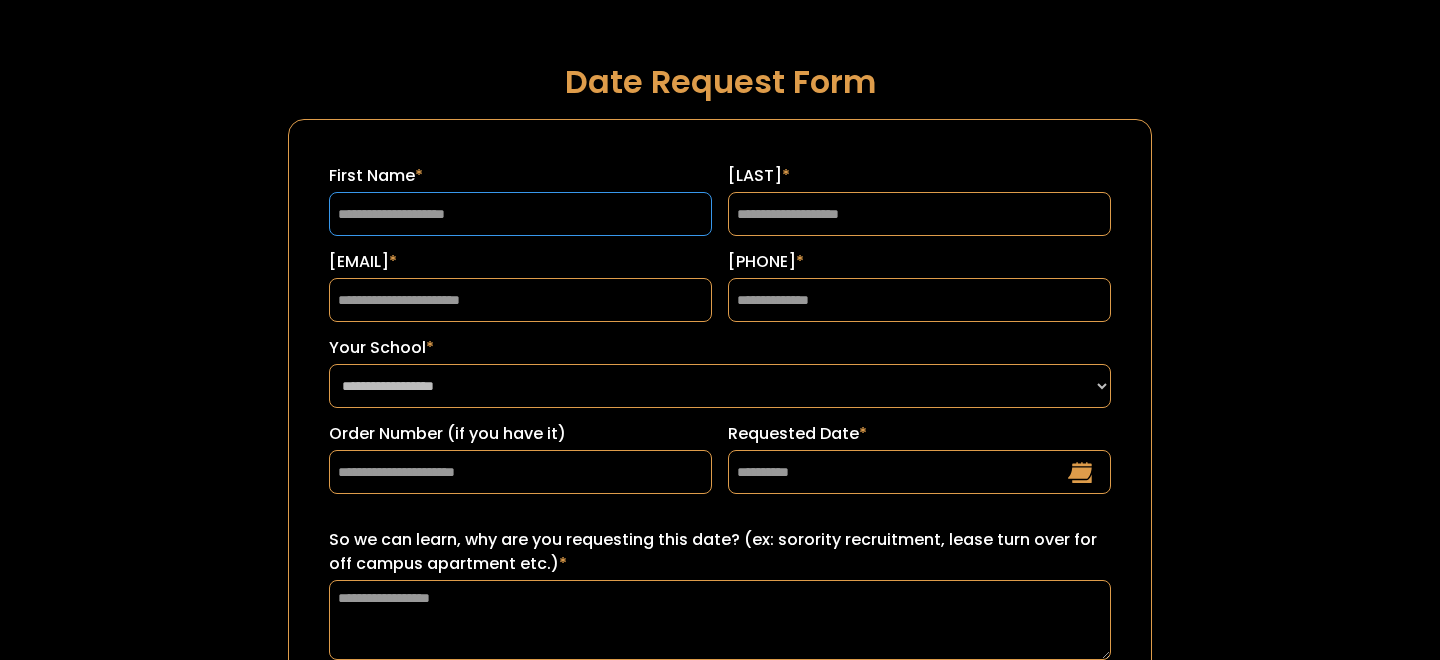 type on "*******" 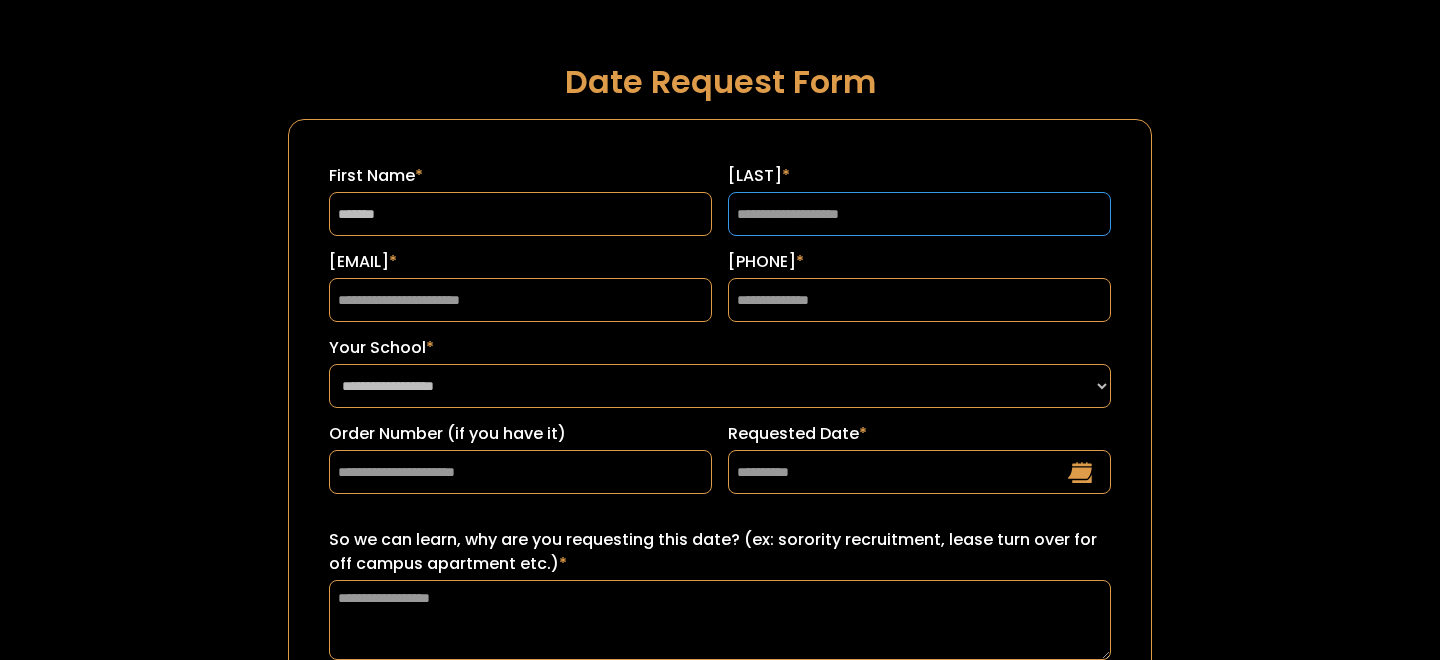 type on "*********" 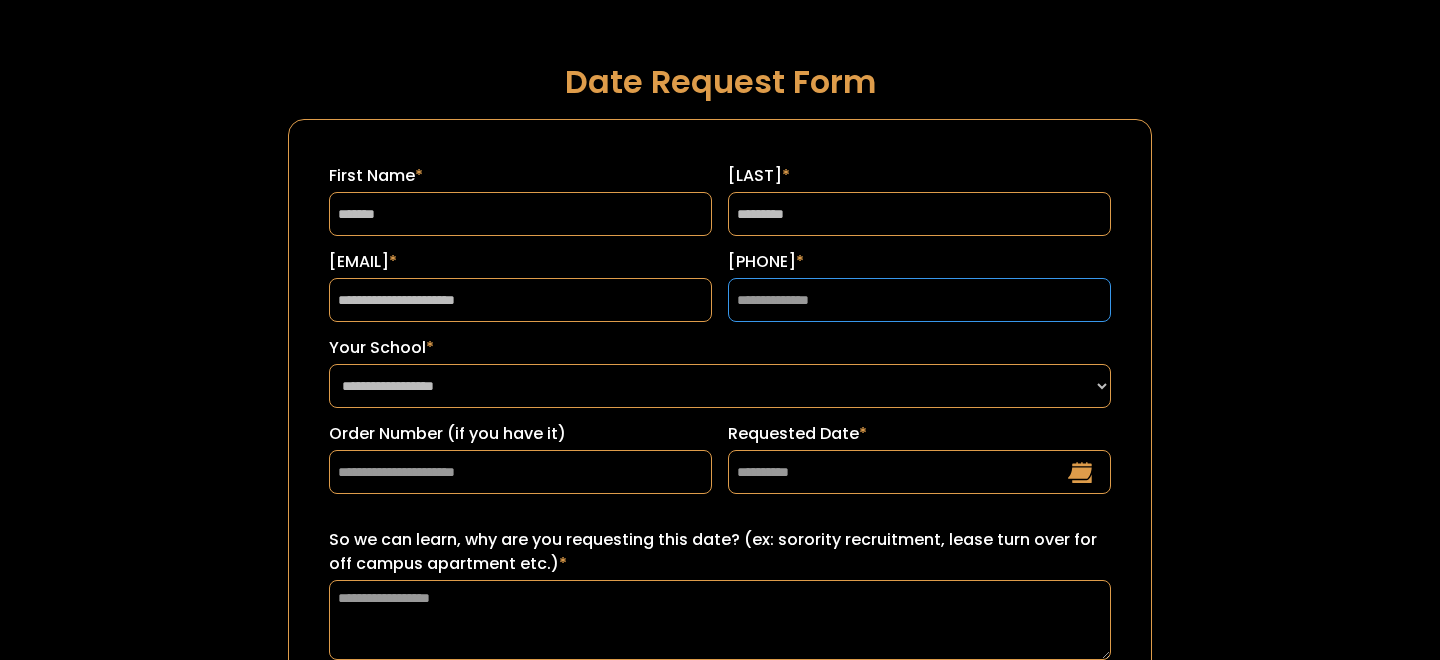 type on "**********" 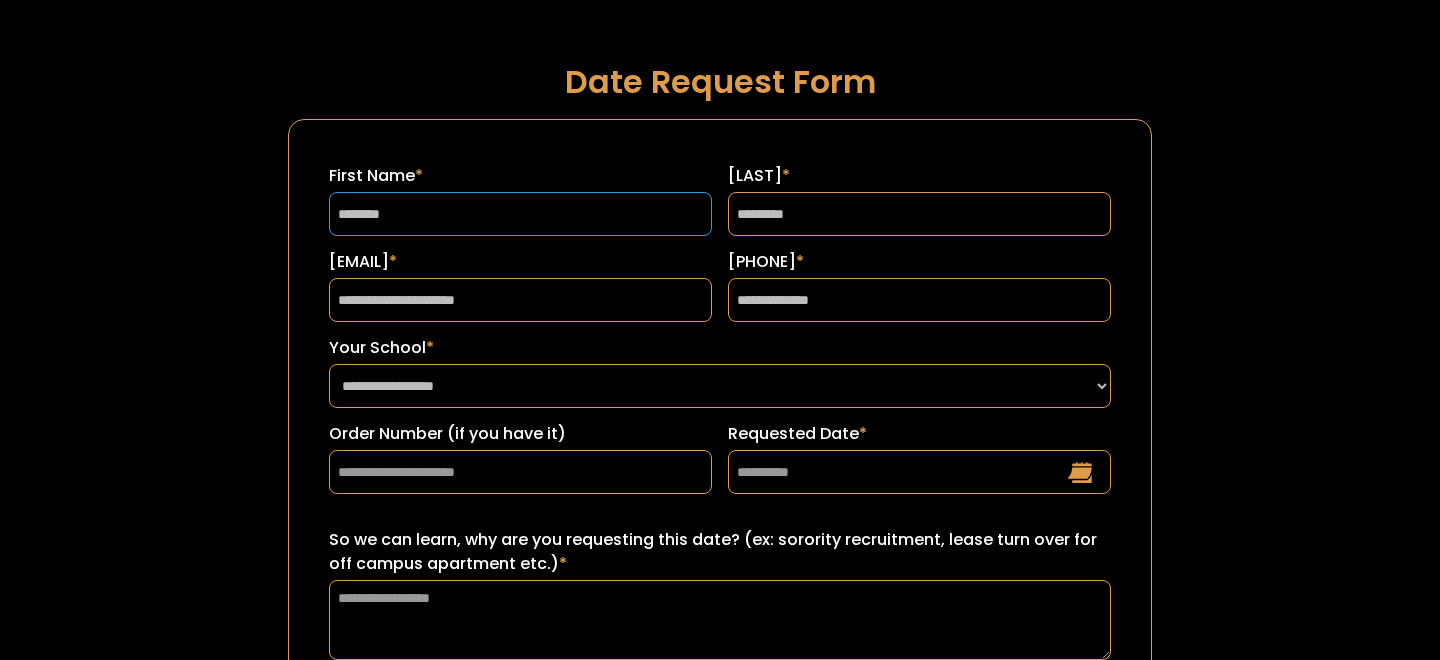 type on "*******" 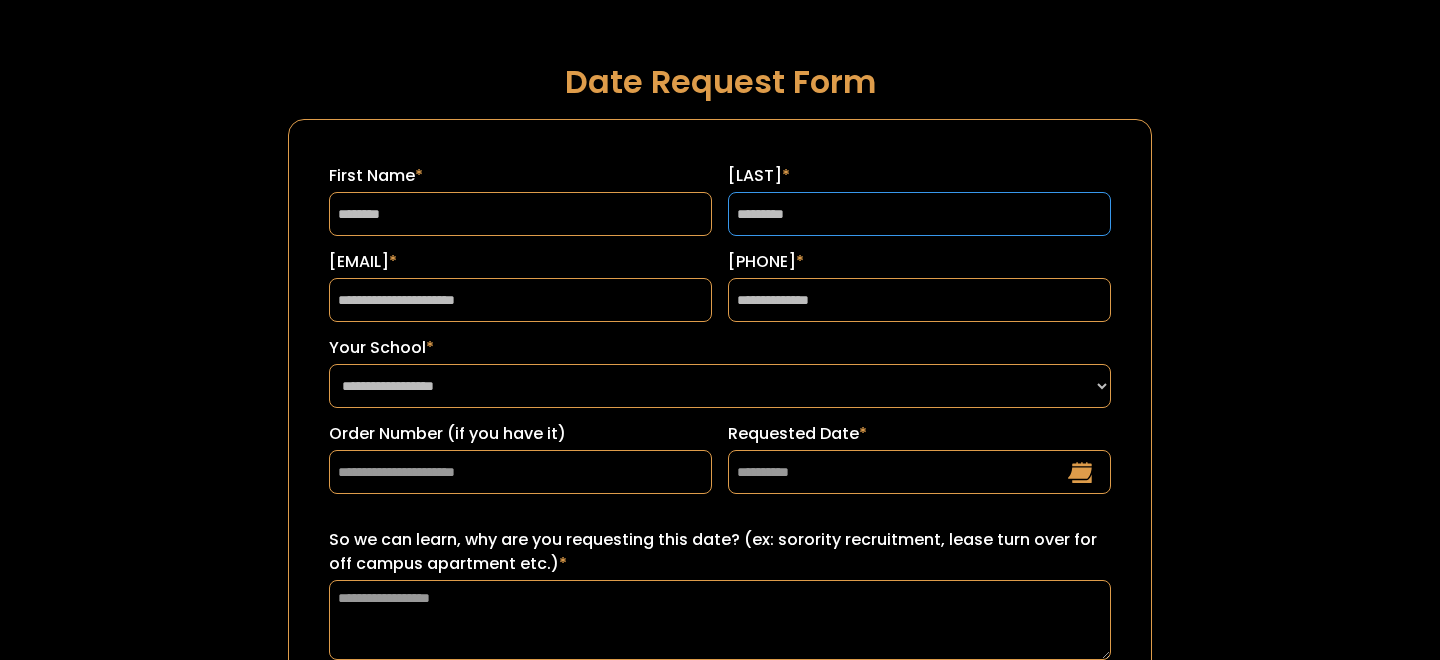 click on "*********" at bounding box center [919, 214] 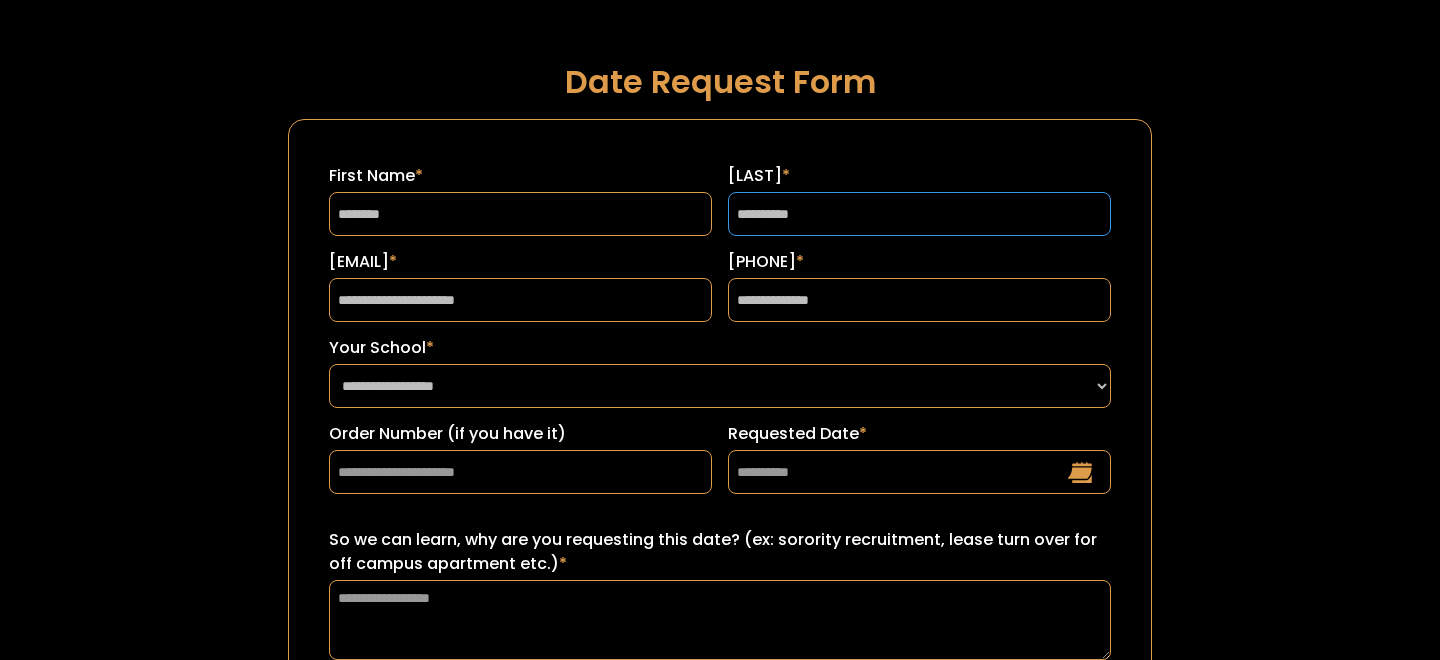 type on "*********" 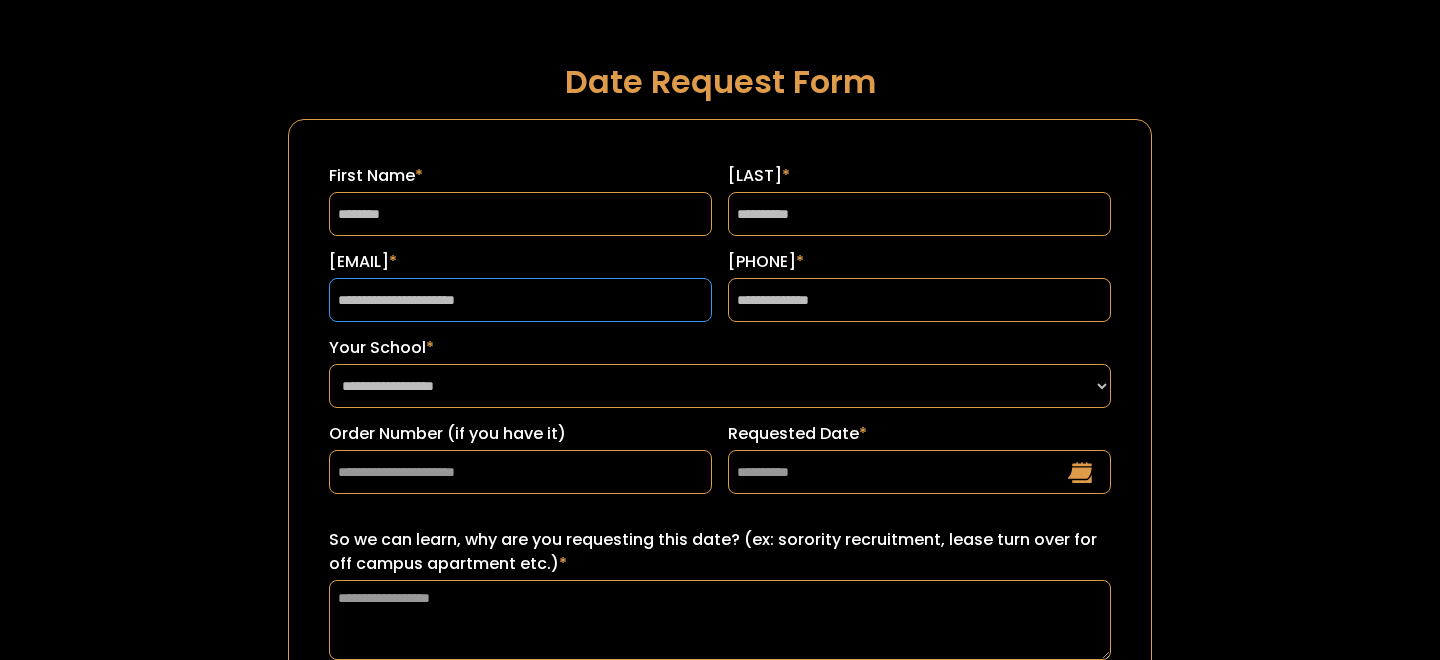 click on "**********" at bounding box center [520, 300] 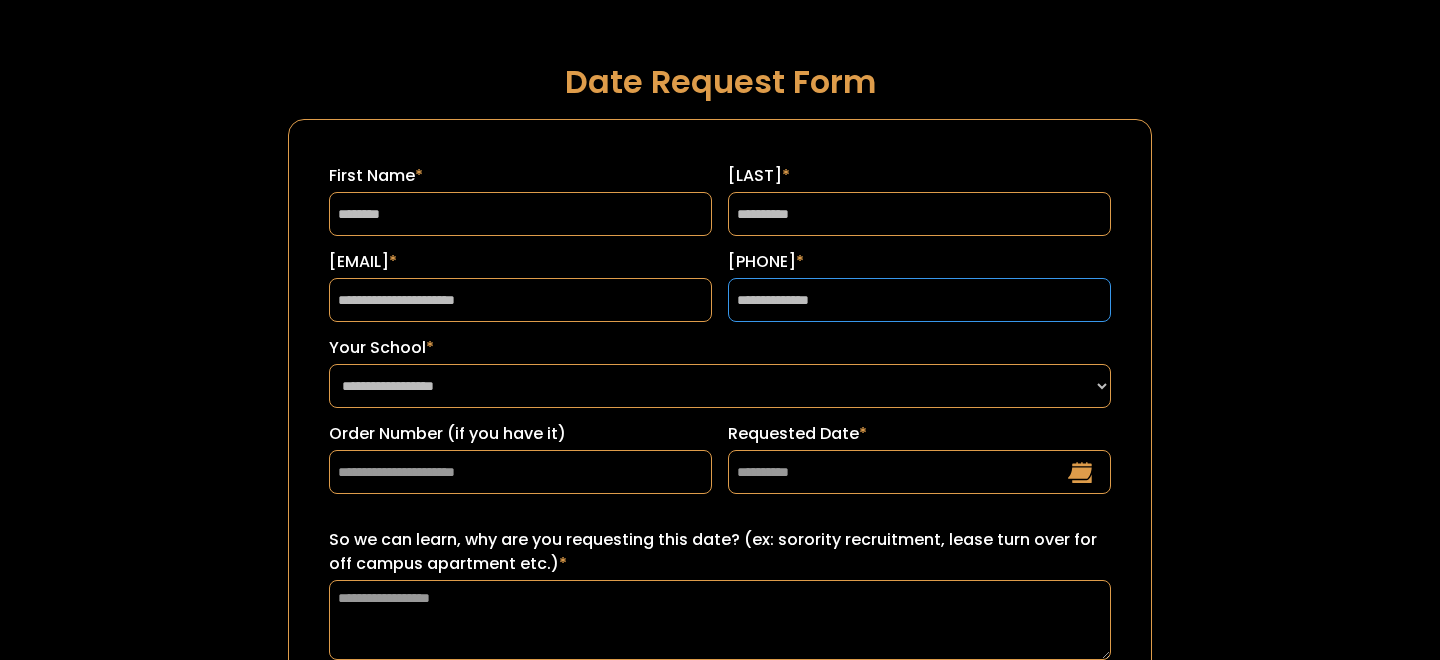 click on "**********" at bounding box center [919, 300] 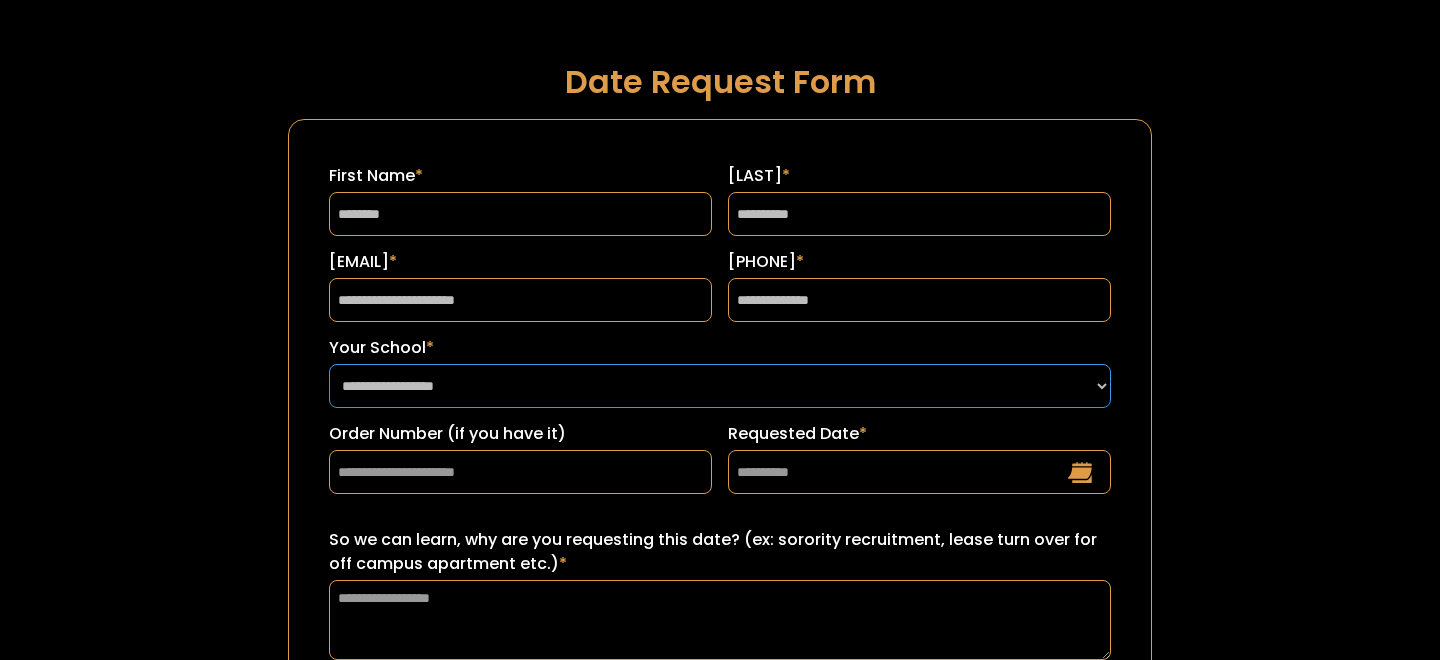 click on "**********" at bounding box center (720, 386) 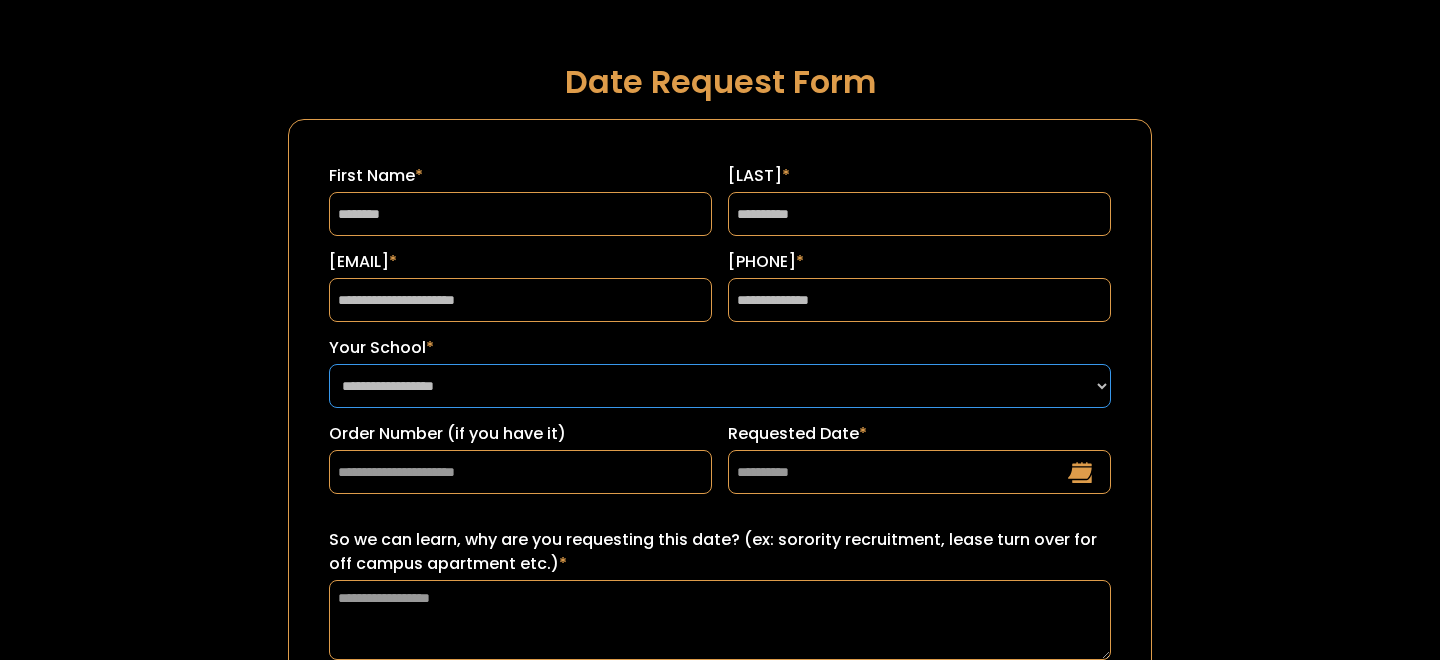 select on "**********" 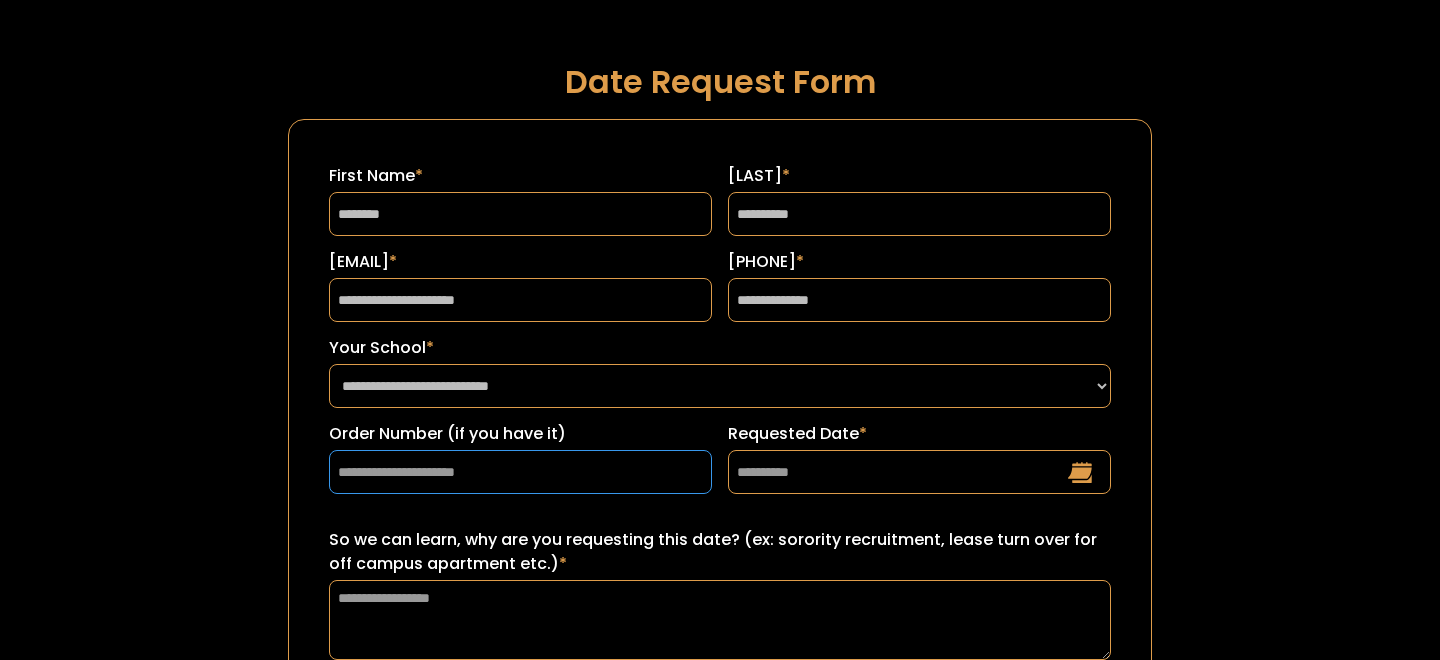 click on "Order Number (if you have it)" at bounding box center [520, 472] 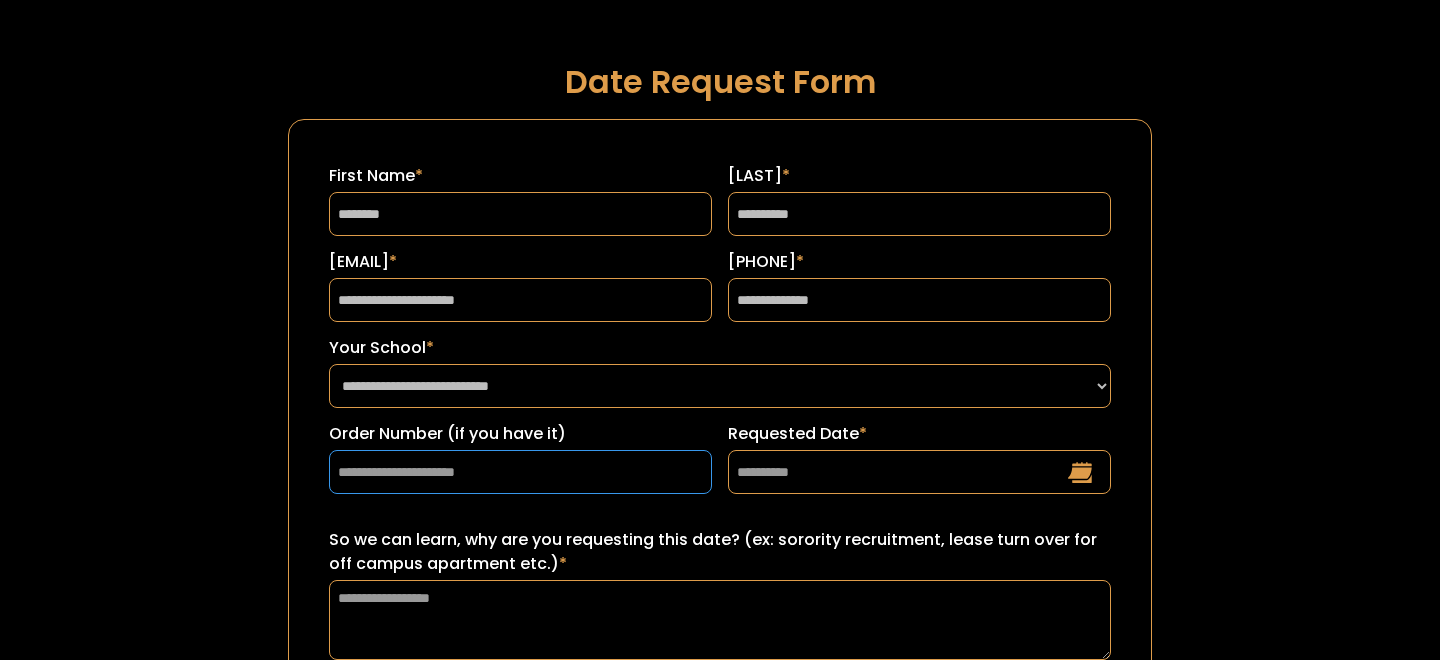 type on "******" 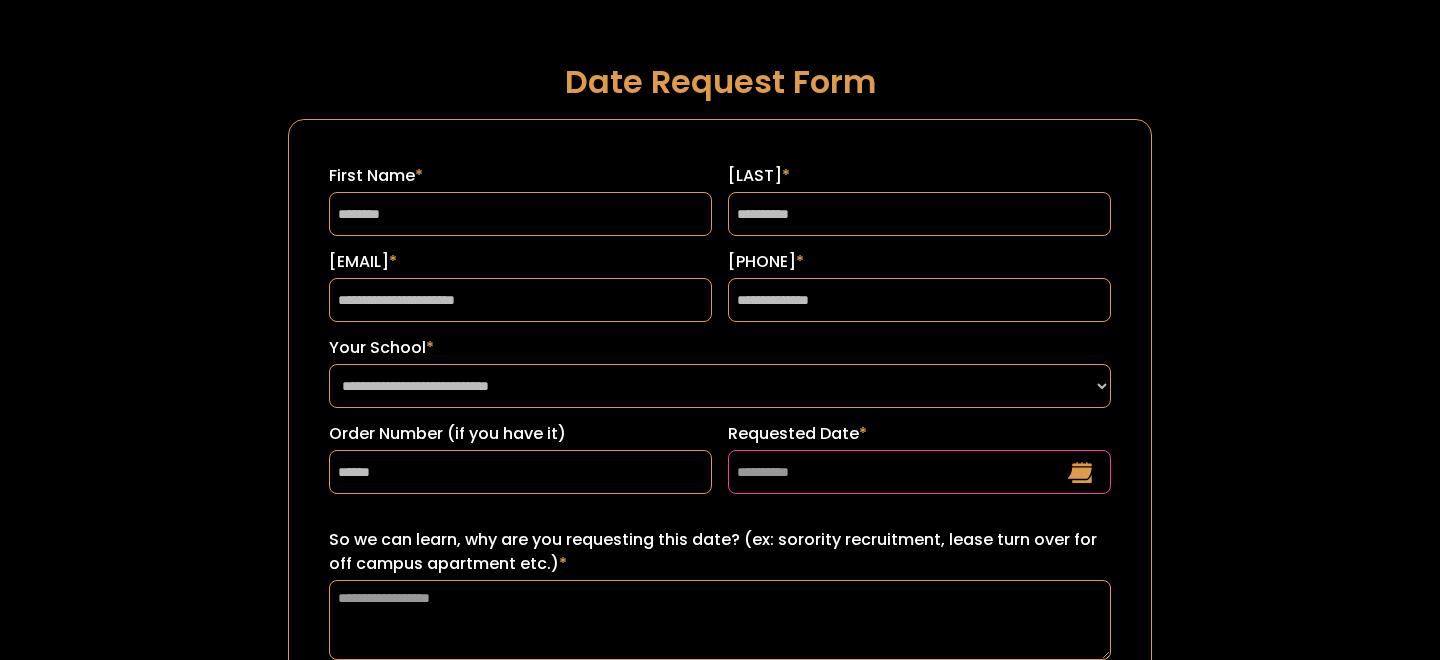 click on "Requested Date  *" at bounding box center [919, 472] 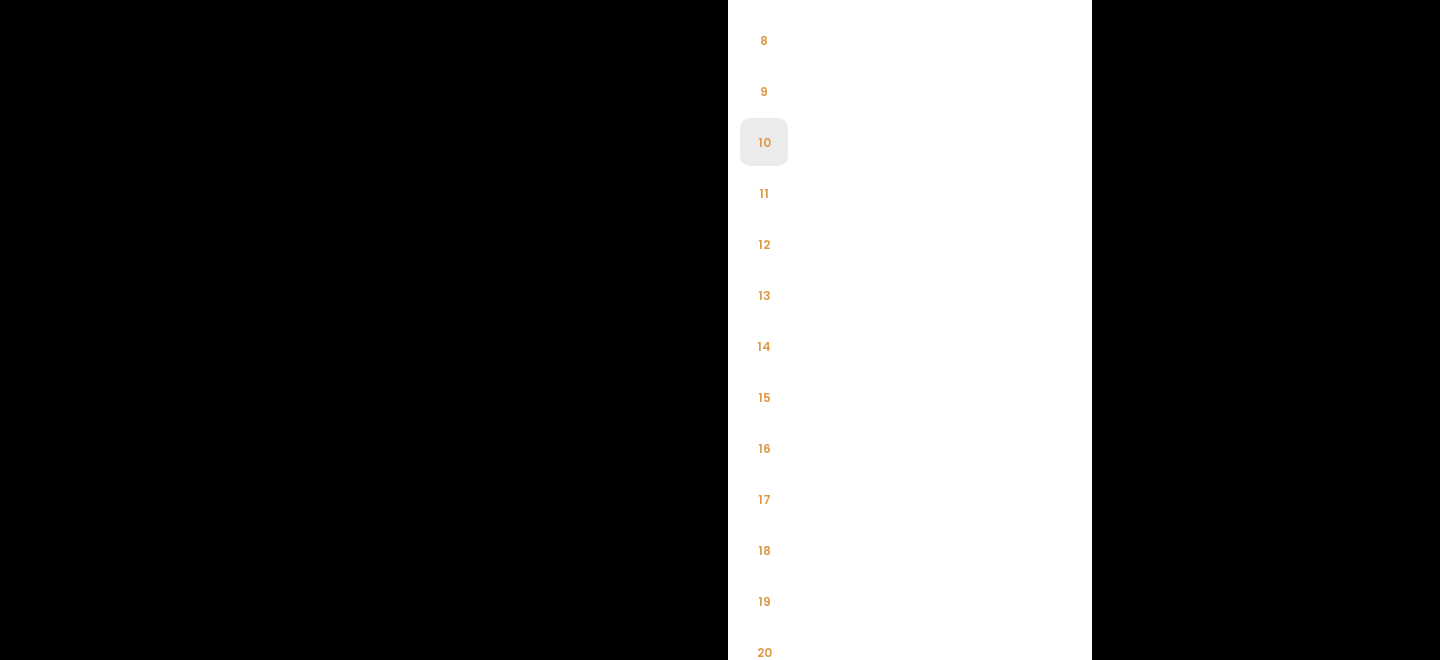 scroll, scrollTop: 1457, scrollLeft: 0, axis: vertical 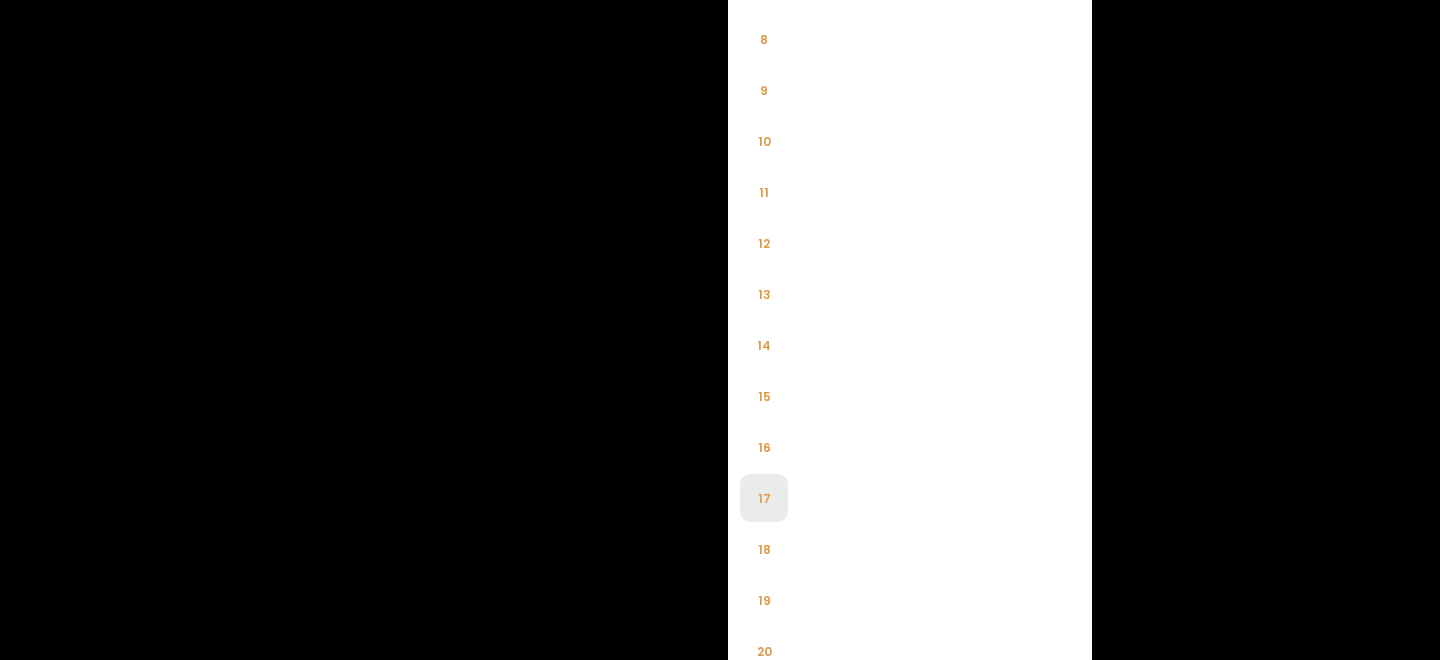 click on "17" at bounding box center [764, 498] 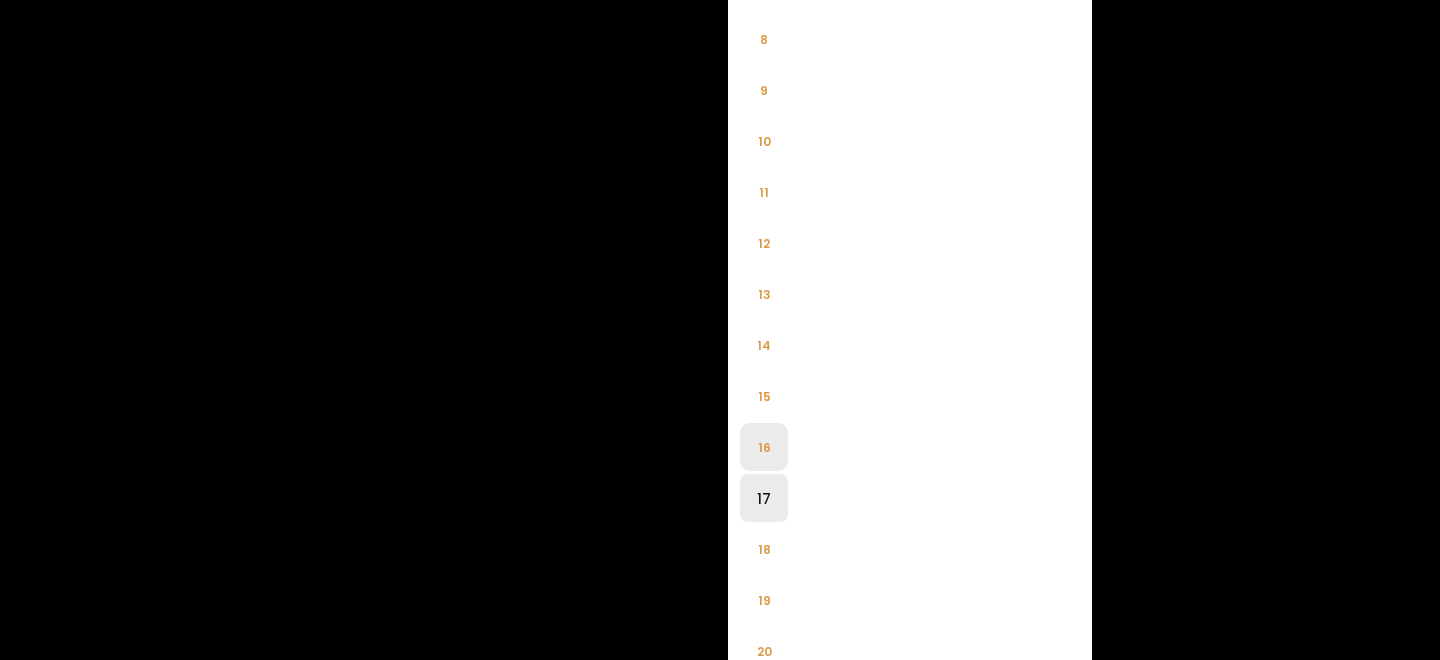 click on "16" at bounding box center (764, 447) 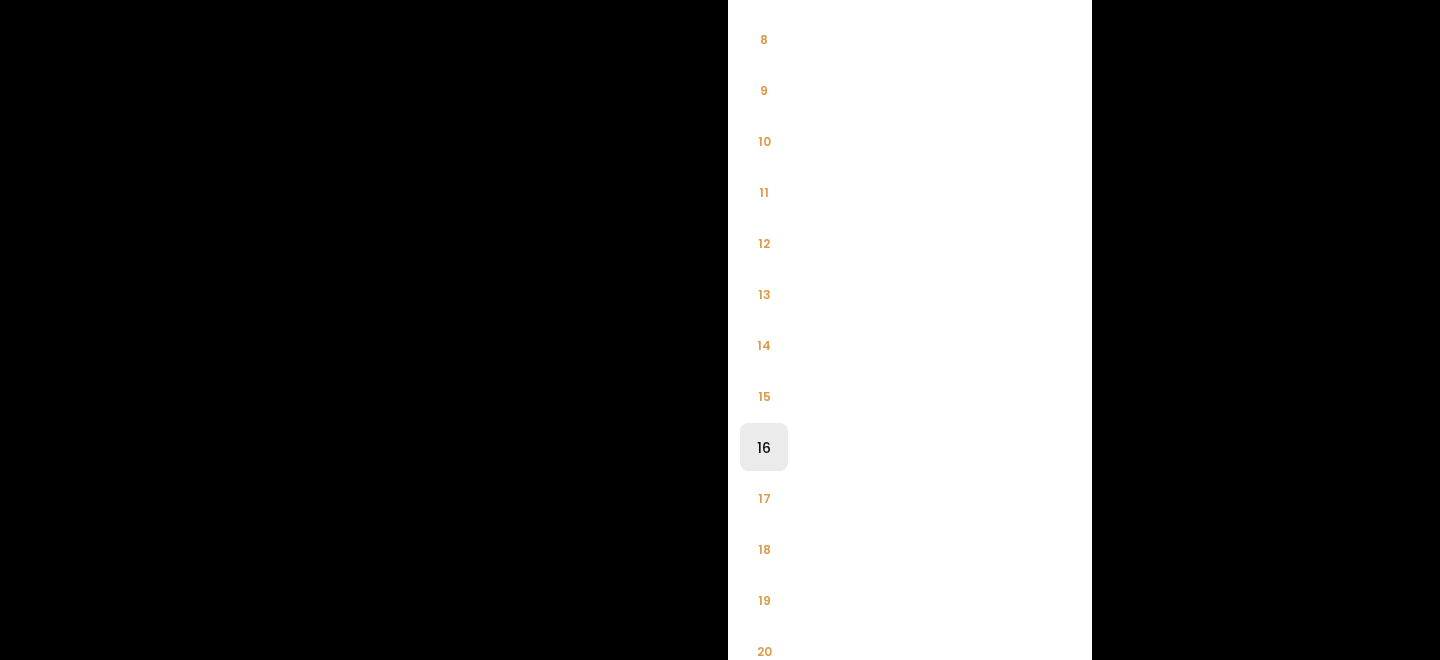 click on "**********" at bounding box center (720, -1127) 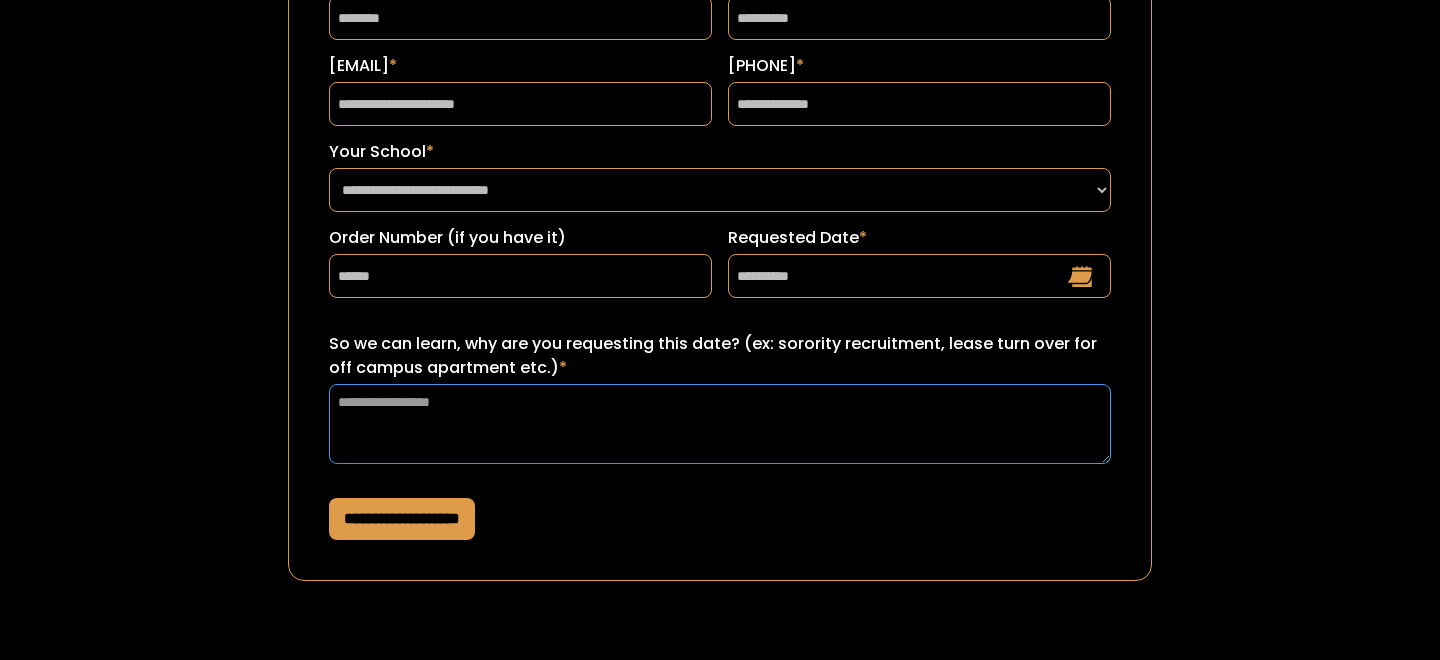 click on "So we can learn, why are you requesting this date? (ex: sorority recruitment, lease turn over for off campus apartment etc.)  *" at bounding box center [720, 424] 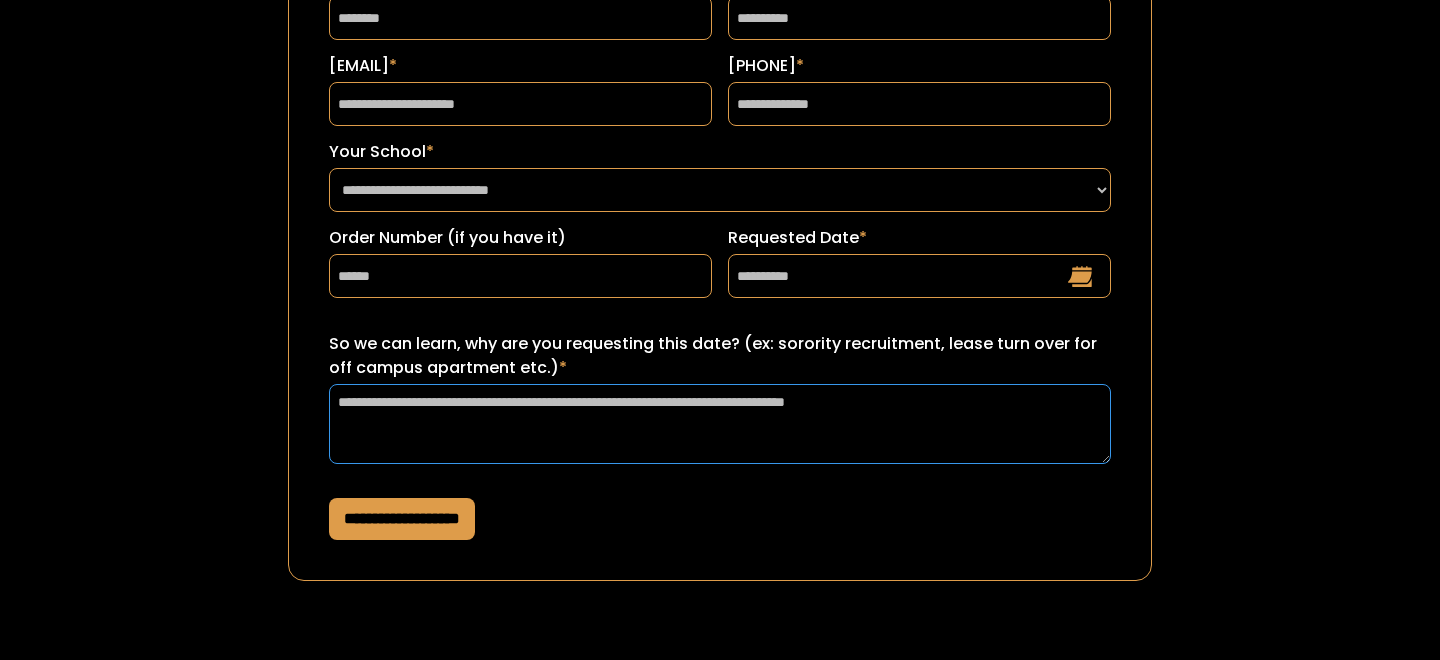 type on "**********" 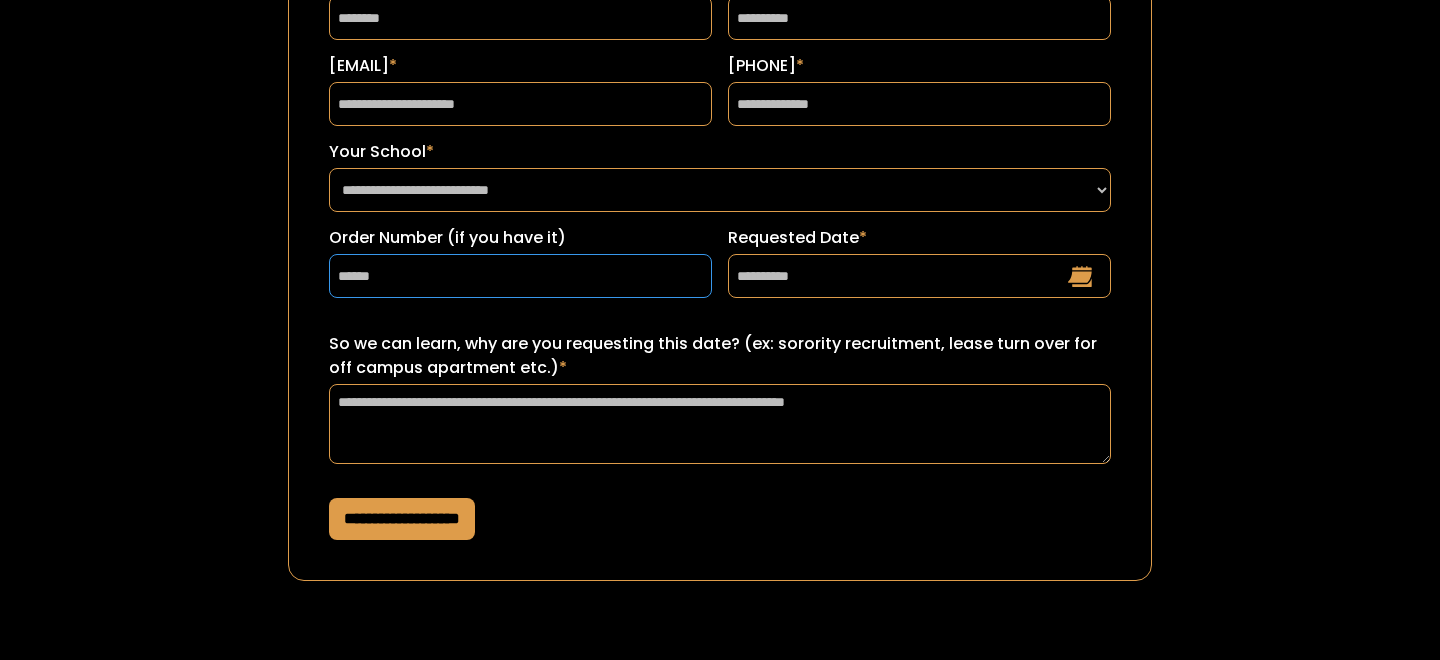 click on "******" at bounding box center [520, 276] 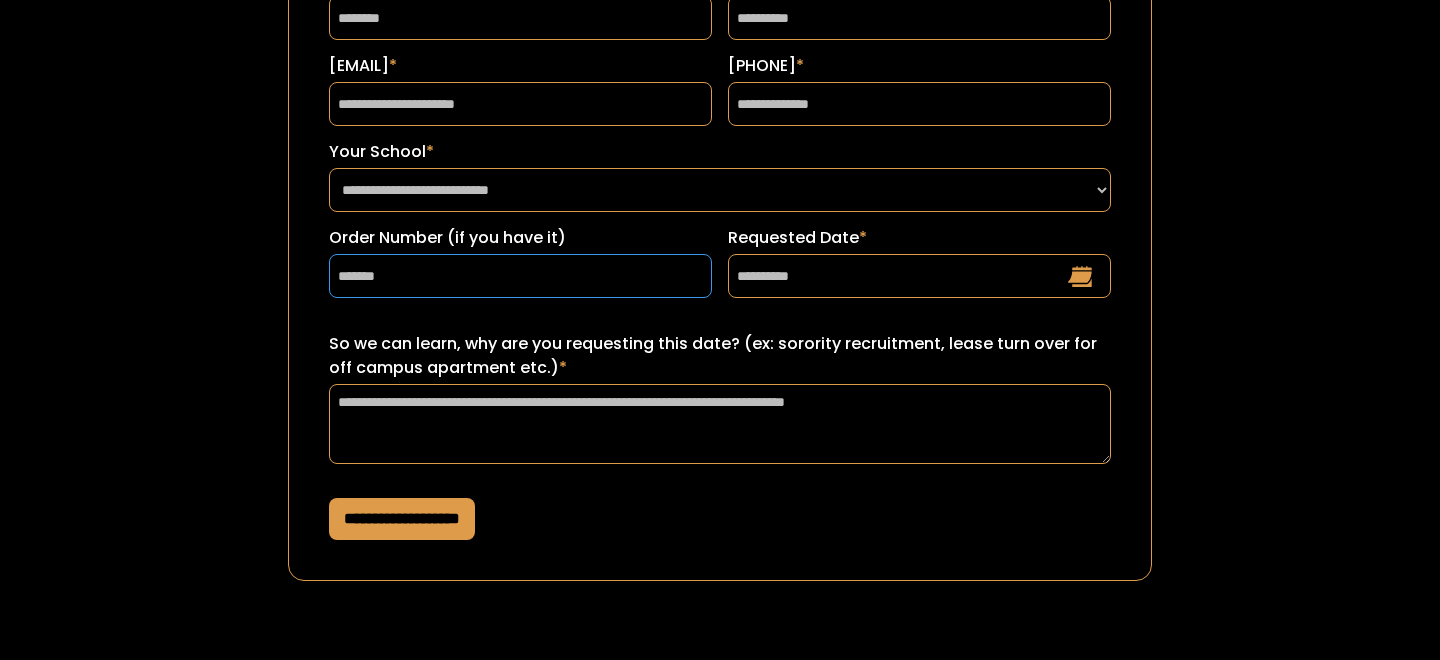 type on "******" 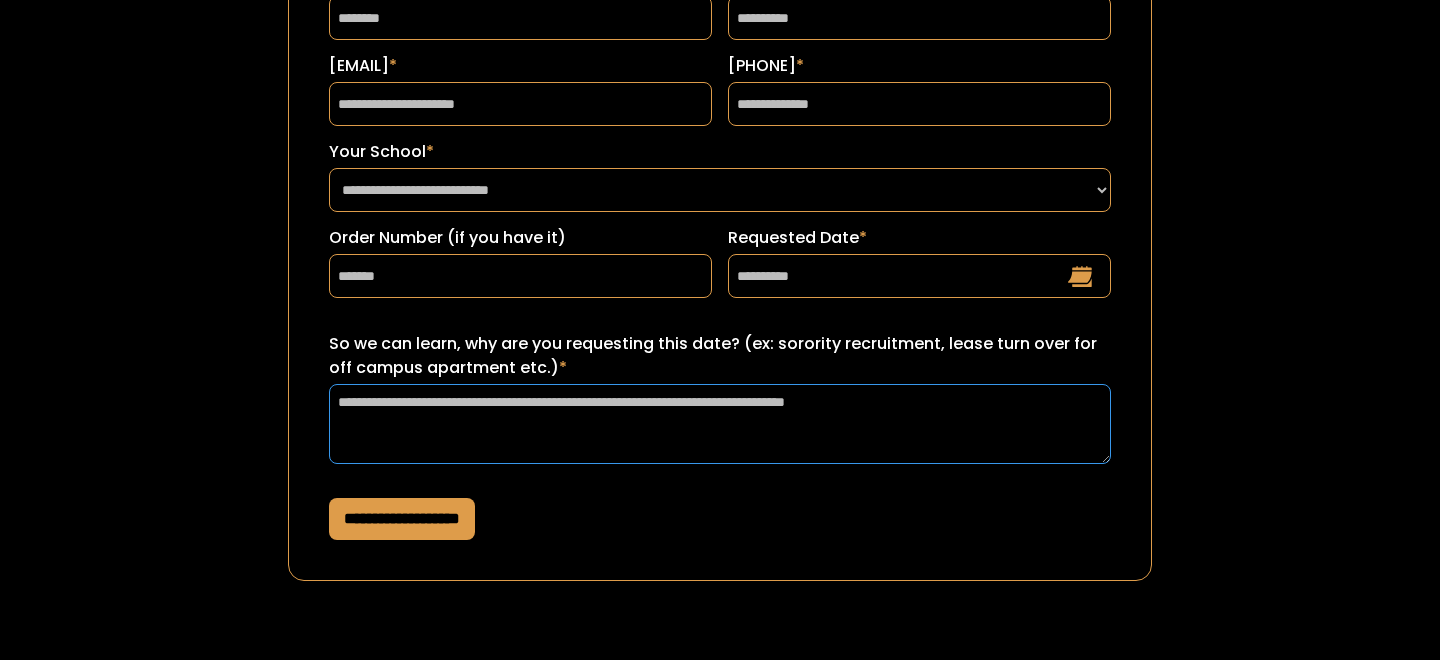 click on "**********" at bounding box center [720, 424] 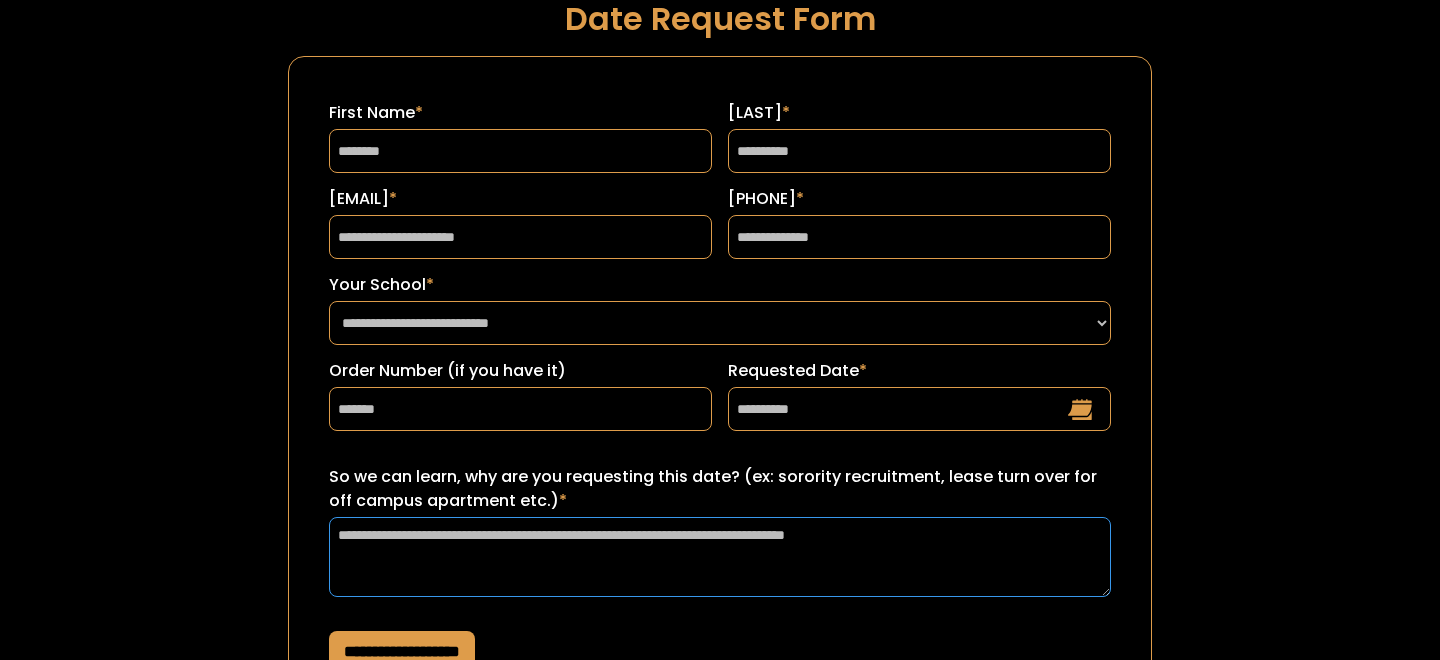 scroll, scrollTop: 61, scrollLeft: 0, axis: vertical 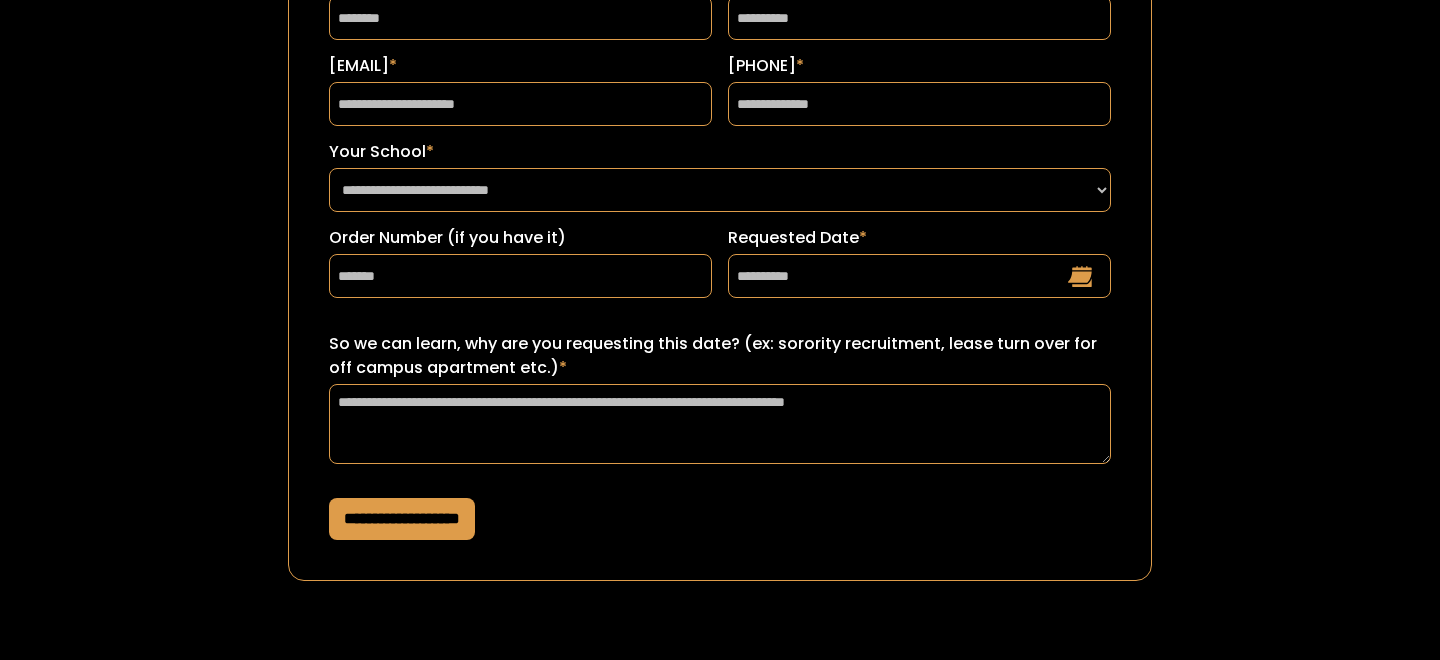 click on "**********" at bounding box center (402, 519) 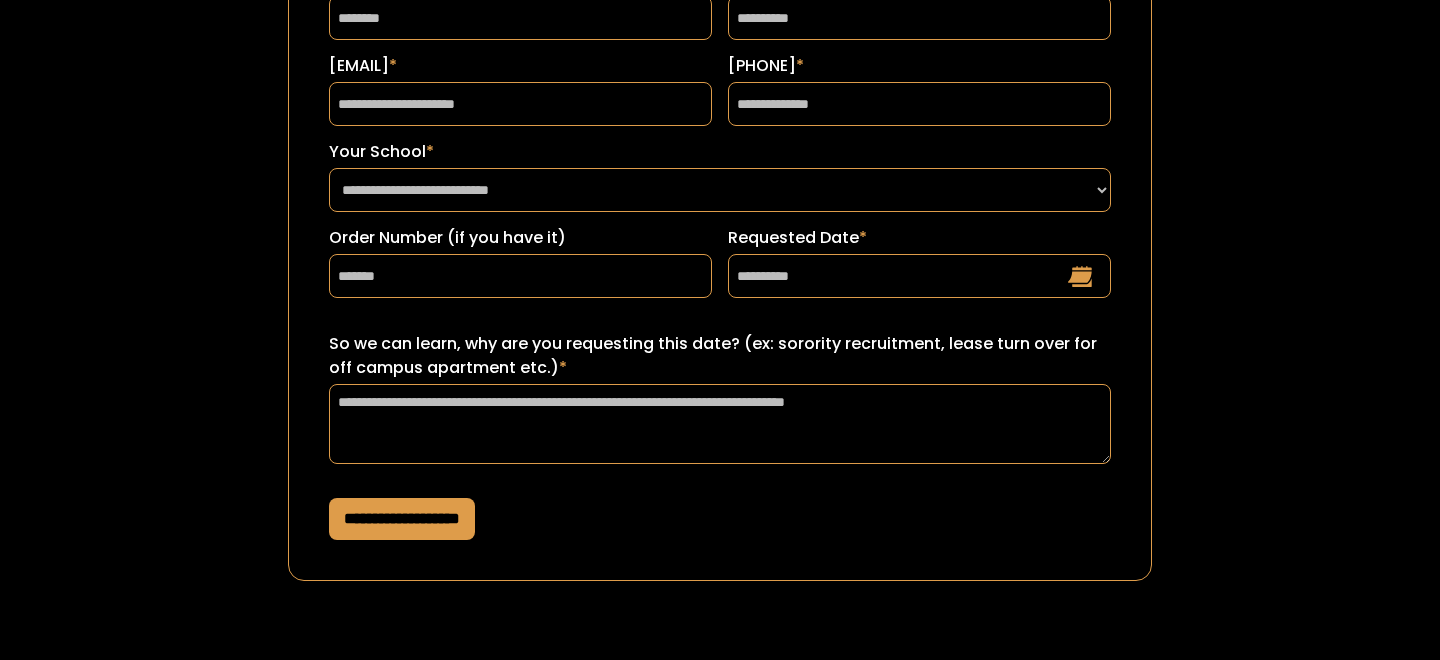 scroll, scrollTop: 0, scrollLeft: 0, axis: both 